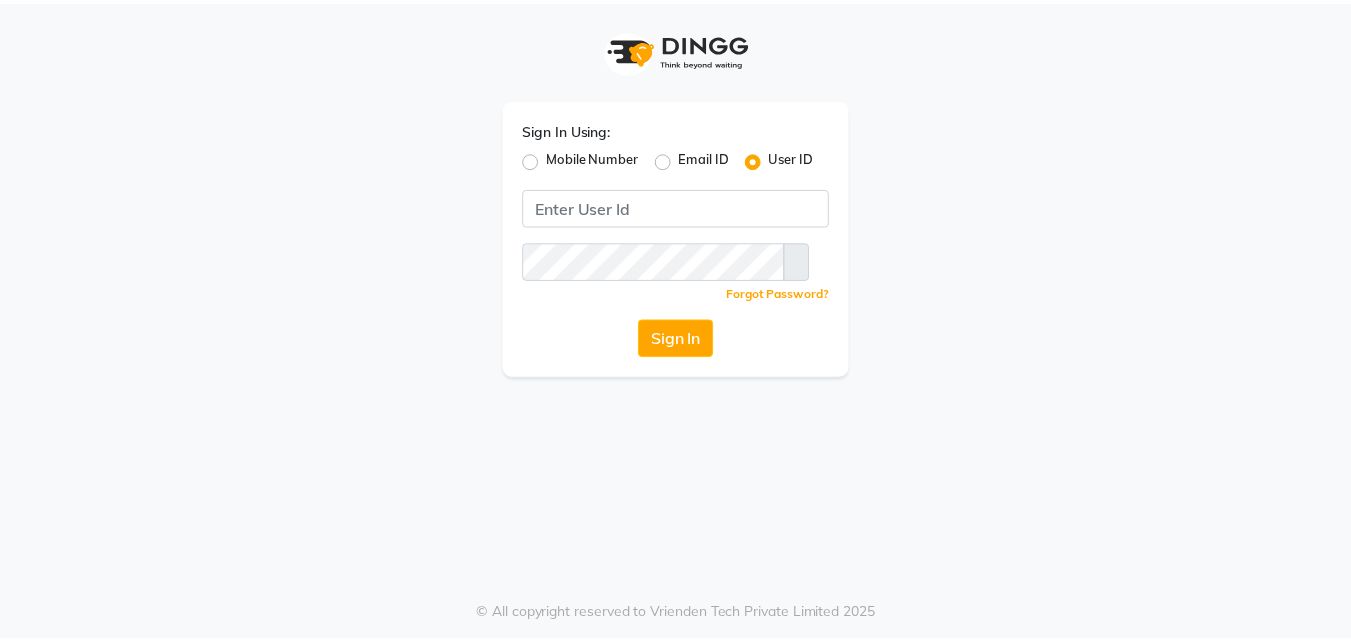 scroll, scrollTop: 0, scrollLeft: 0, axis: both 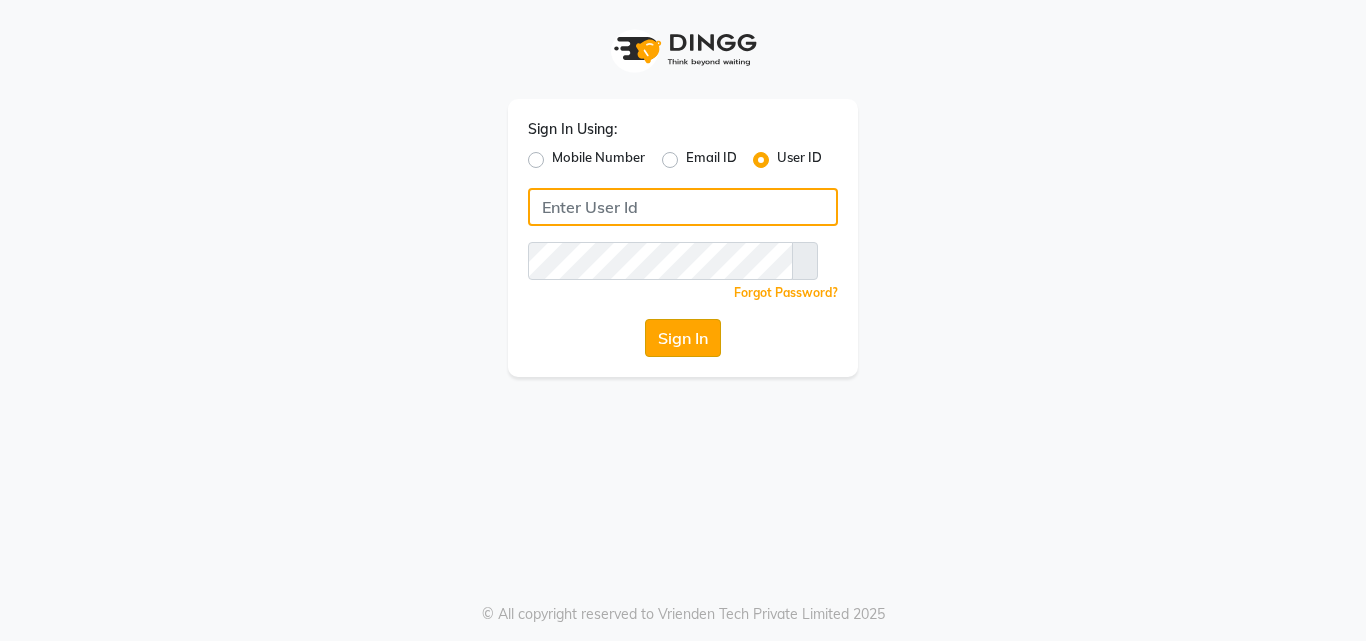 type on "wings" 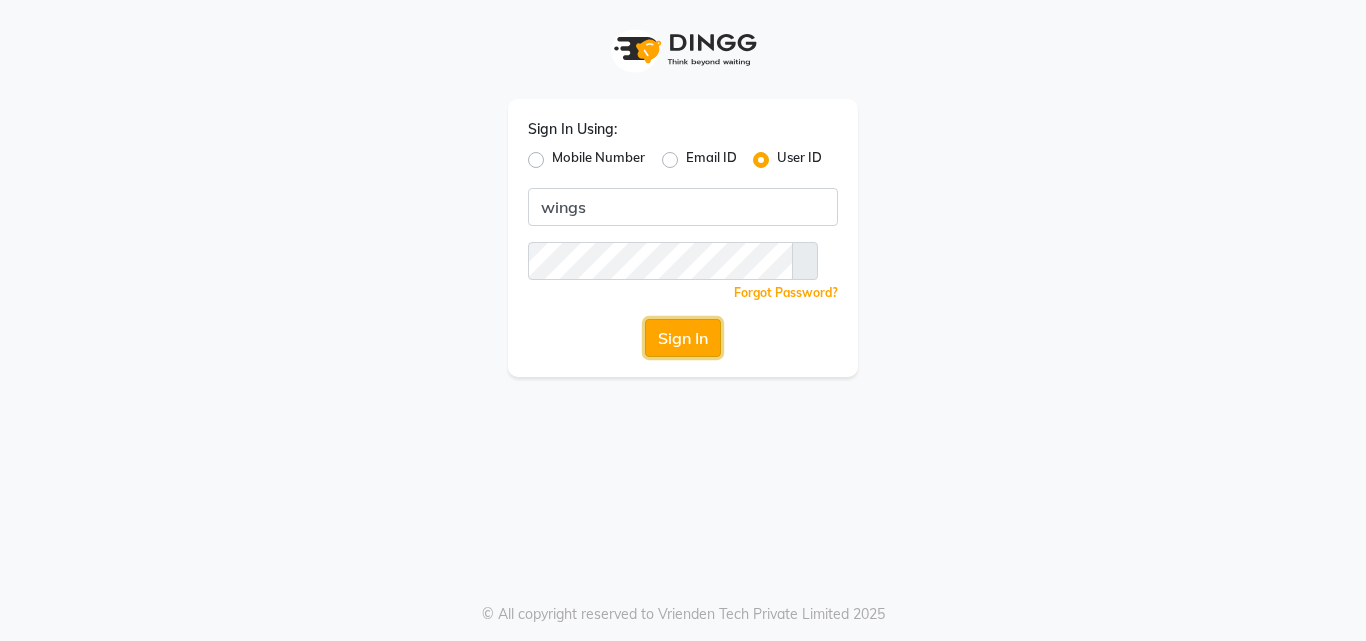 click on "Sign In" at bounding box center [683, 338] 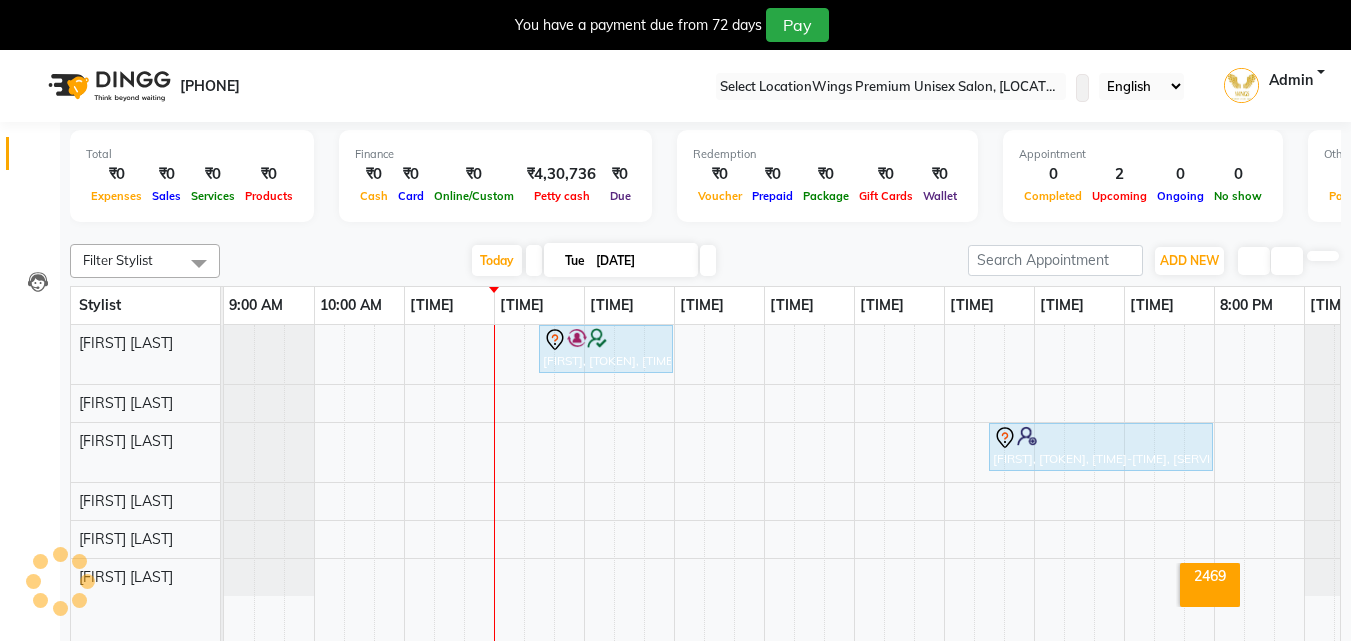 scroll, scrollTop: 0, scrollLeft: 39, axis: horizontal 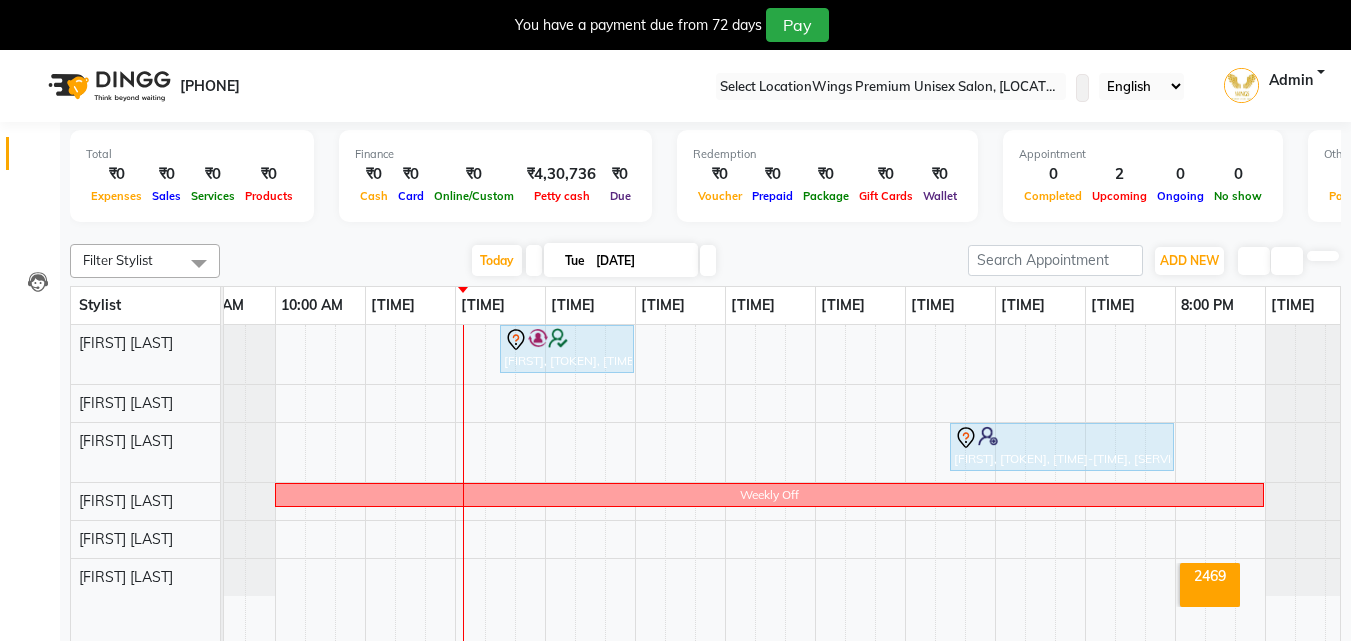 click at bounding box center [1335, 8] 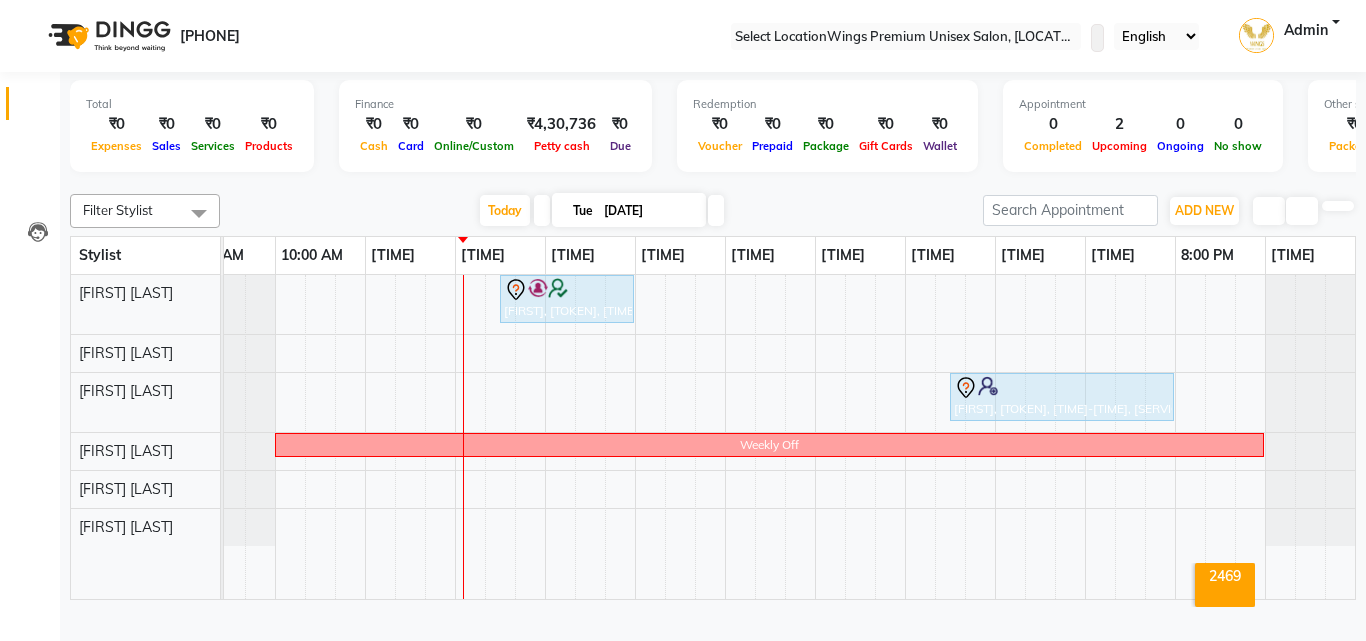 click at bounding box center (716, 210) 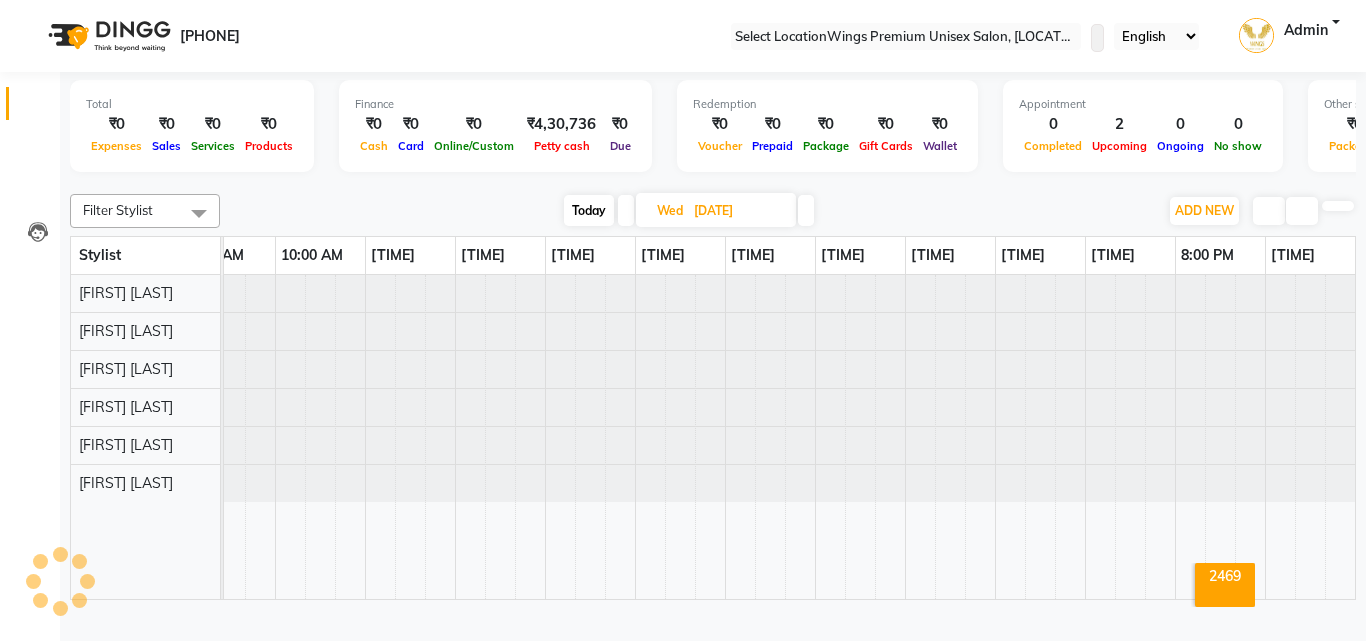 scroll, scrollTop: 0, scrollLeft: 0, axis: both 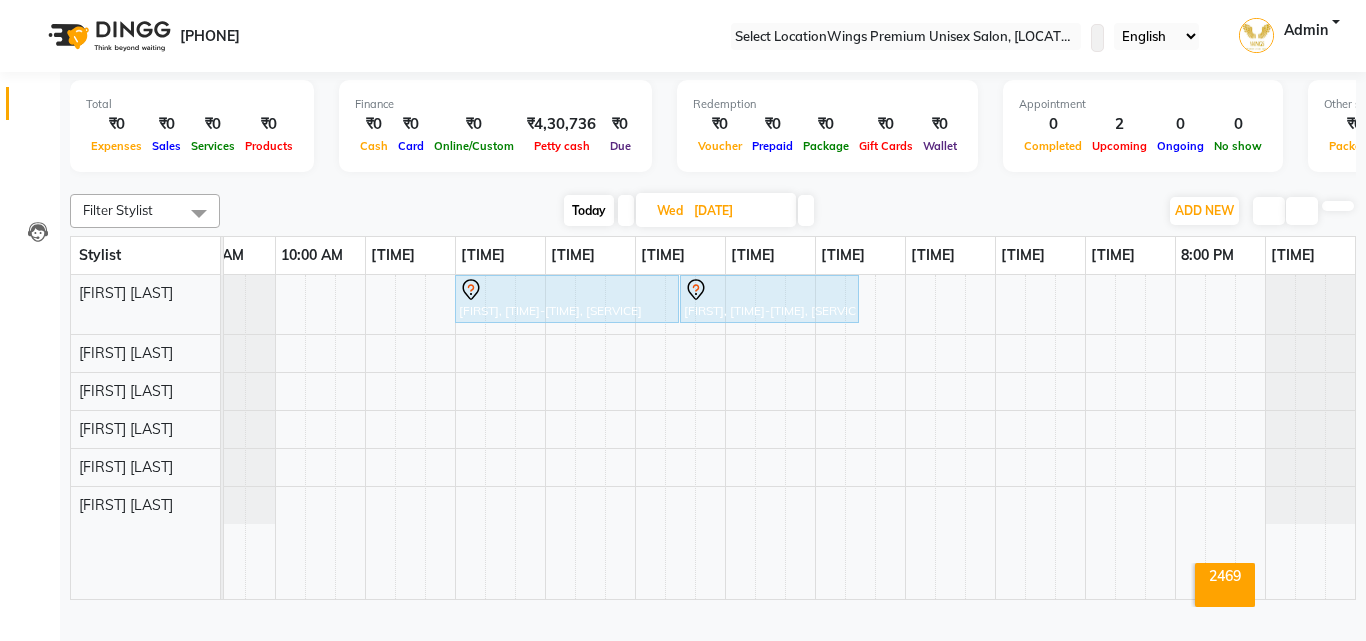 click on "Today" at bounding box center [589, 210] 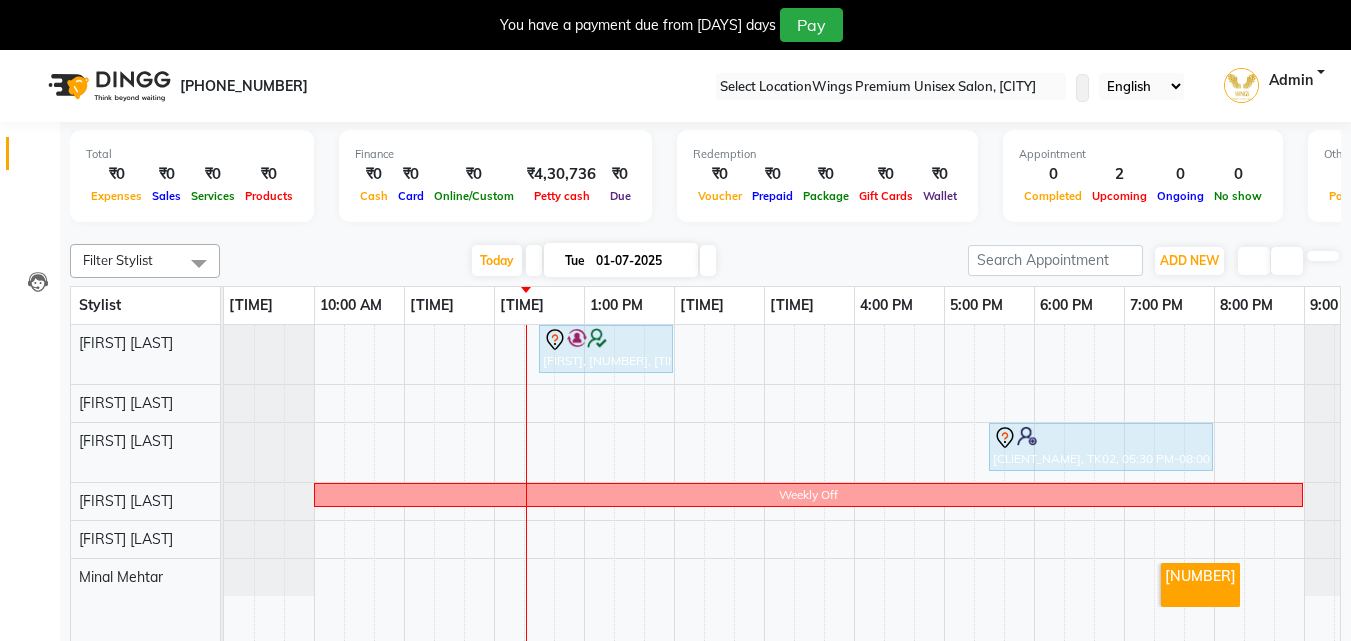 scroll, scrollTop: 0, scrollLeft: 0, axis: both 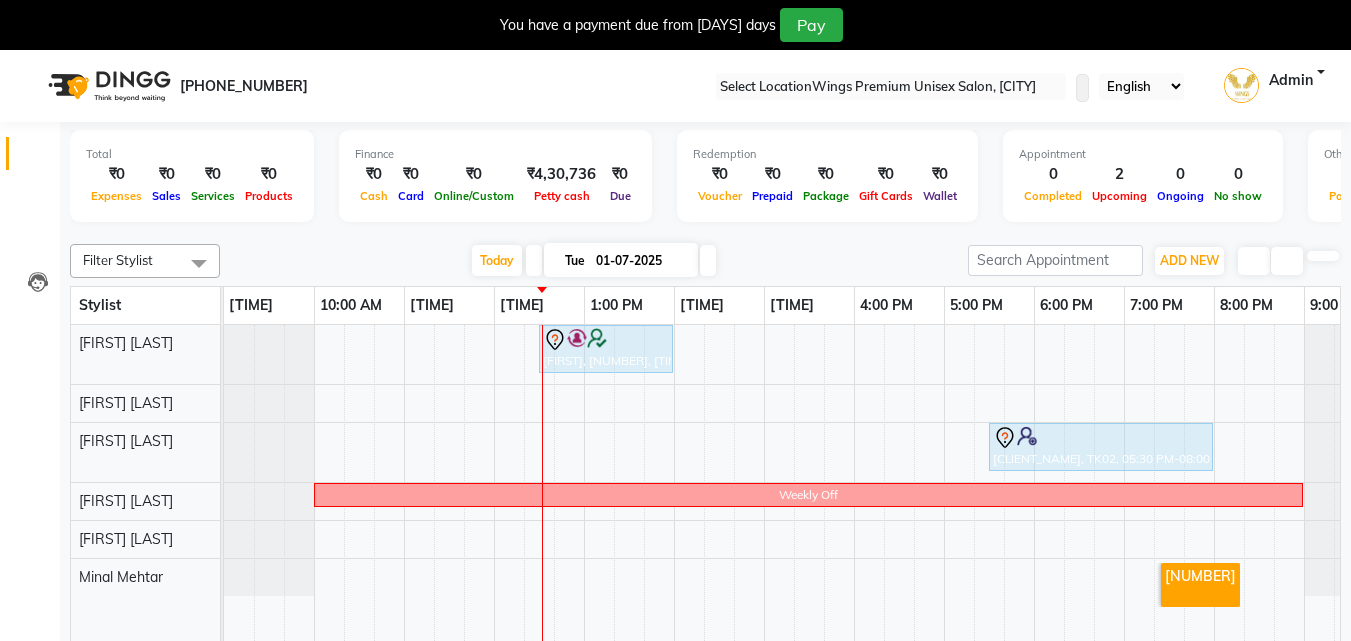 click at bounding box center [705, 232] 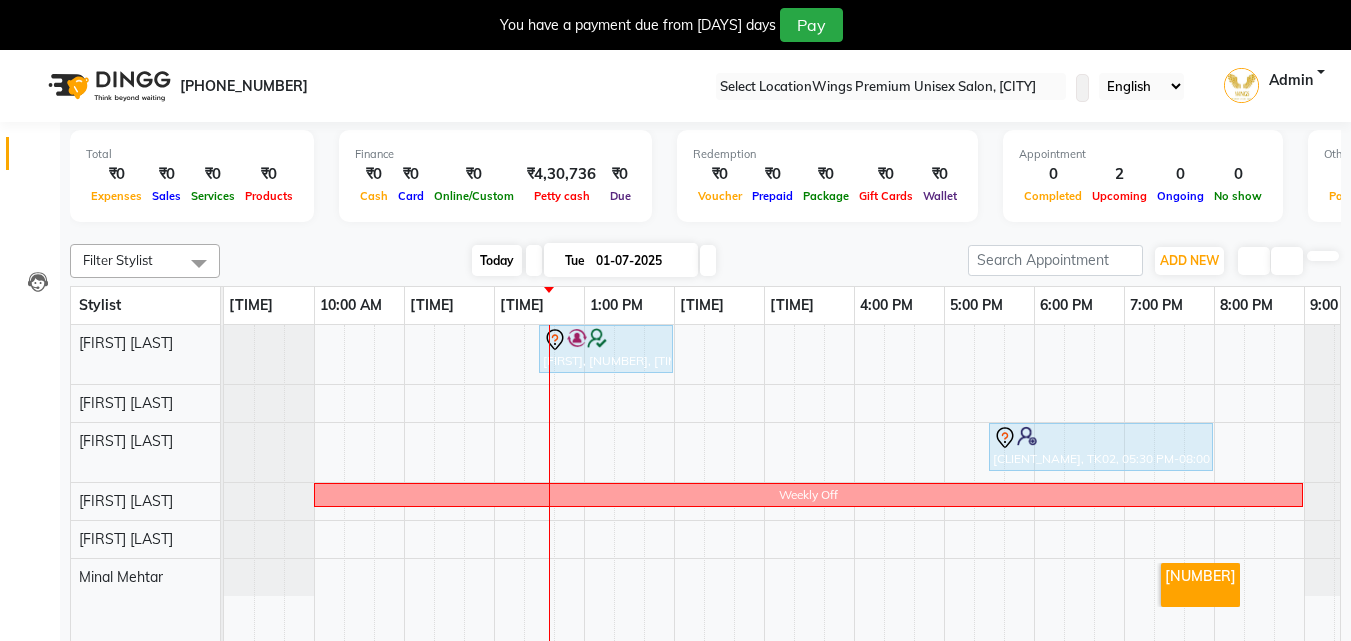 click on "Today" at bounding box center [497, 260] 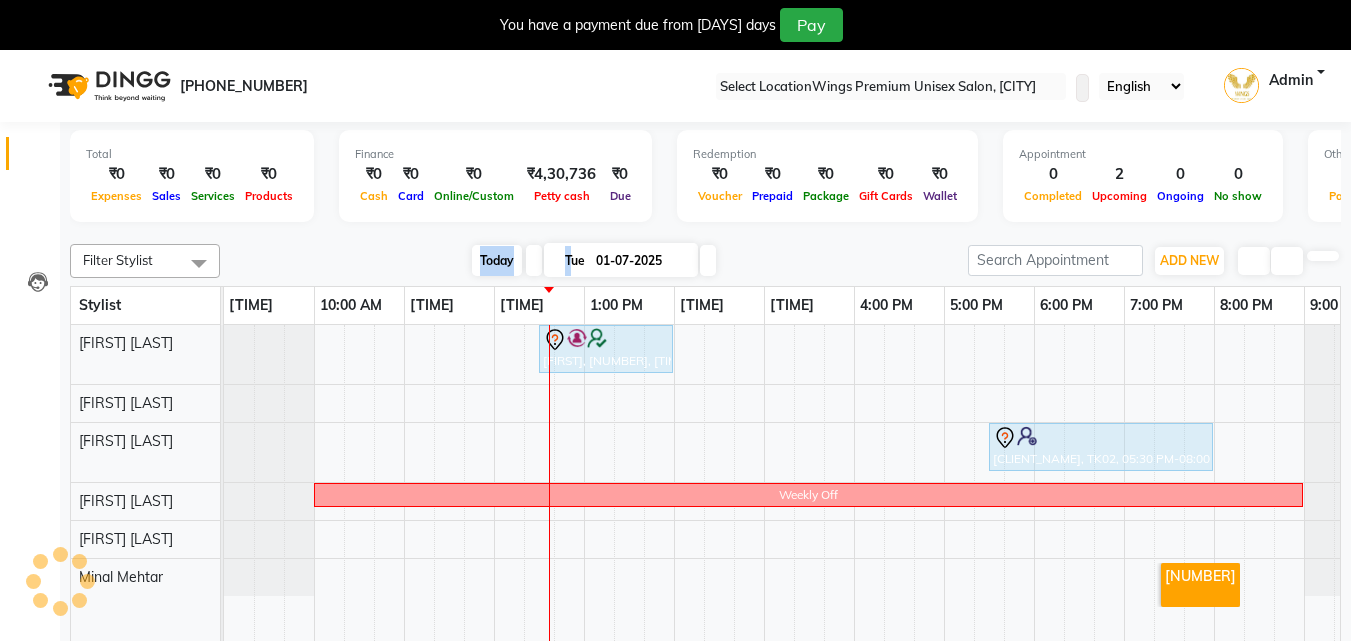 click on "Today" at bounding box center (497, 260) 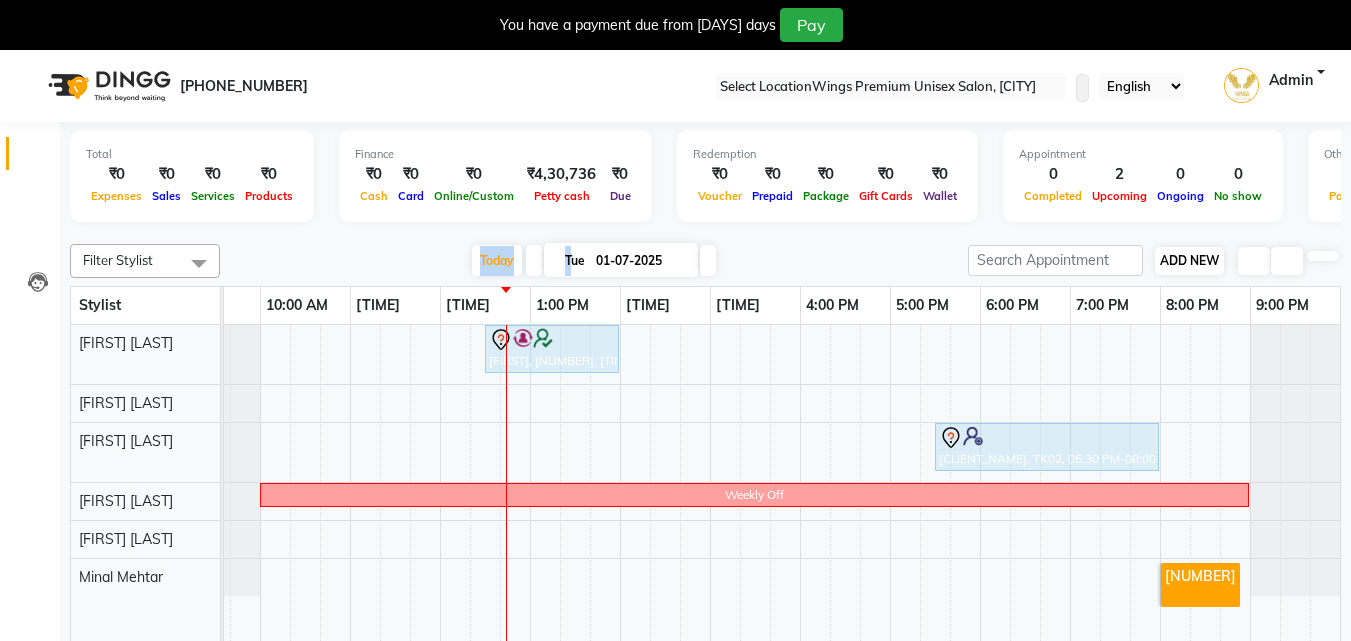 click on "ADD NEW" at bounding box center (1189, 260) 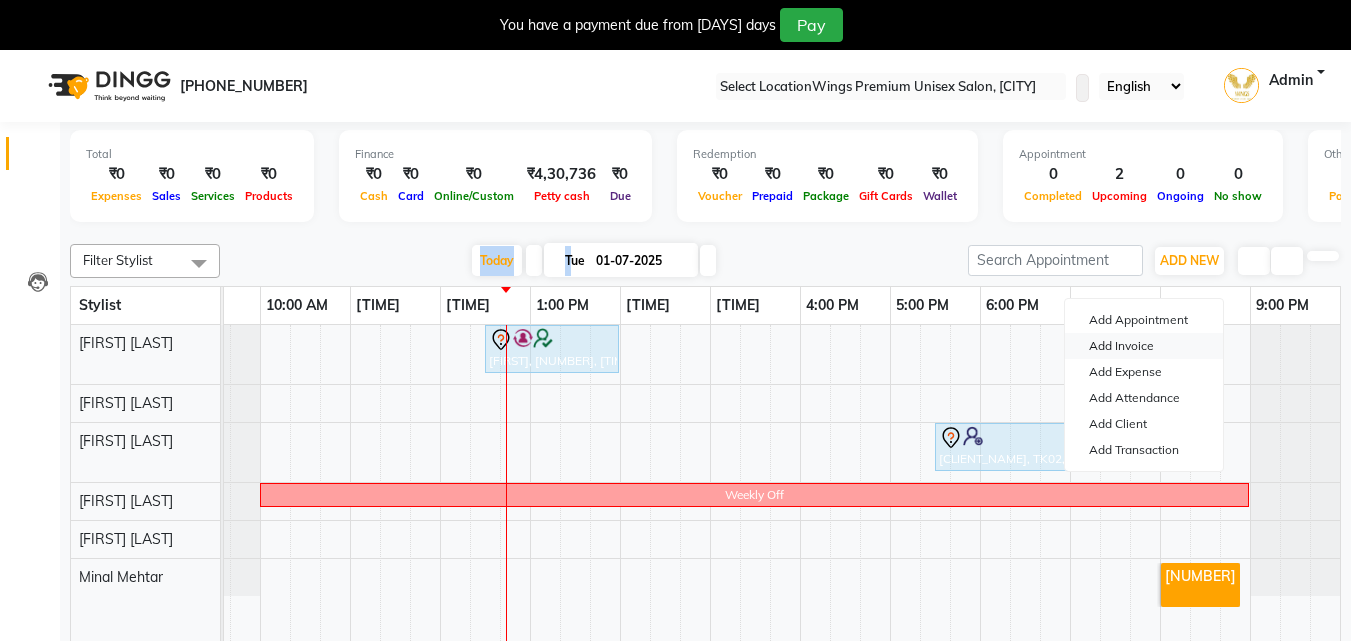 click on "Add Invoice" at bounding box center (1144, 346) 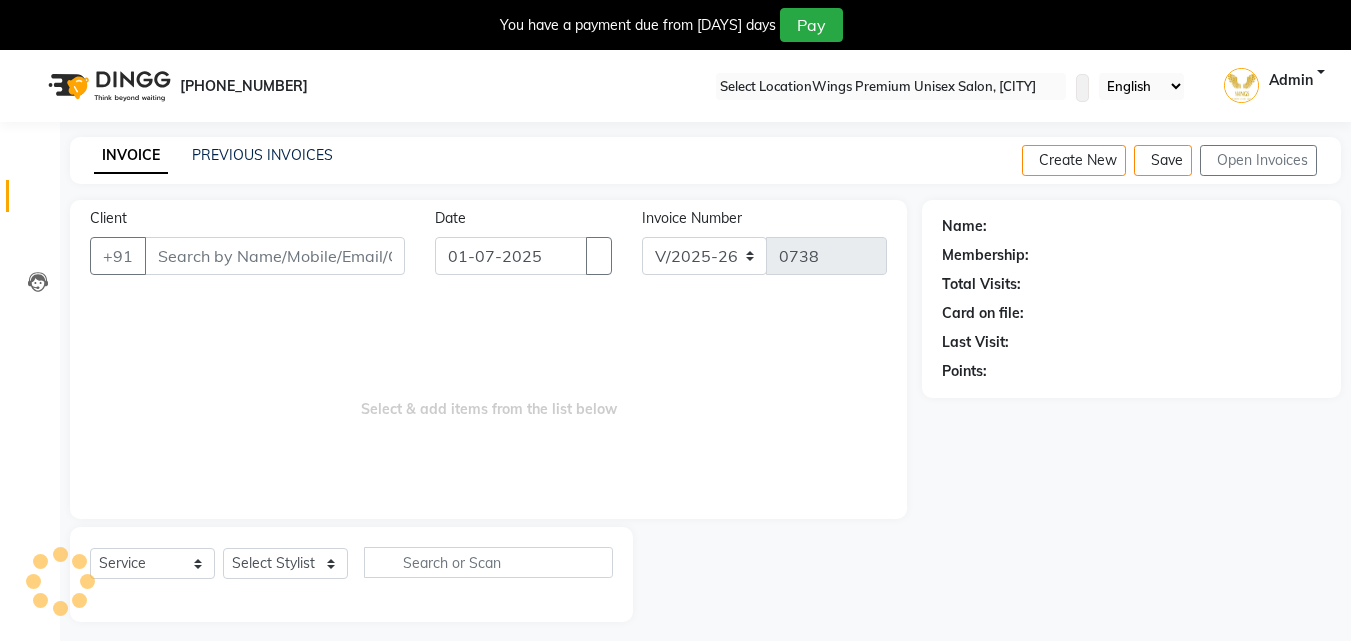 click on "Client" at bounding box center [275, 256] 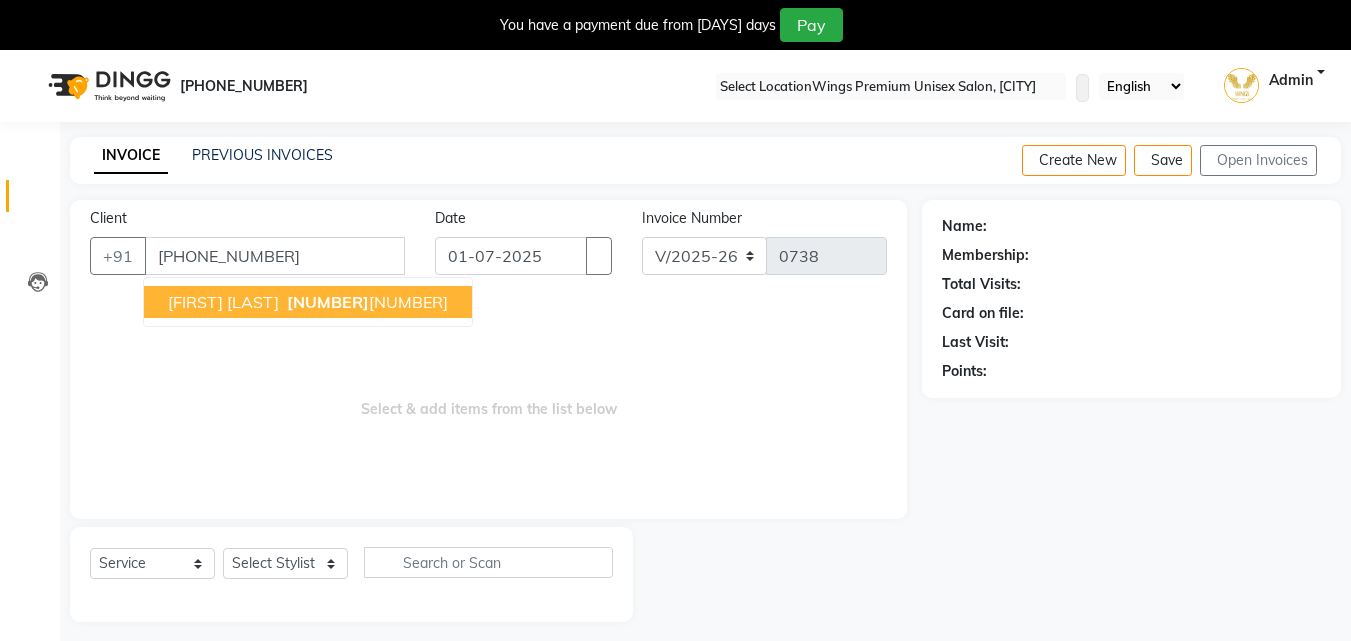 type on "[PHONE_NUMBER]" 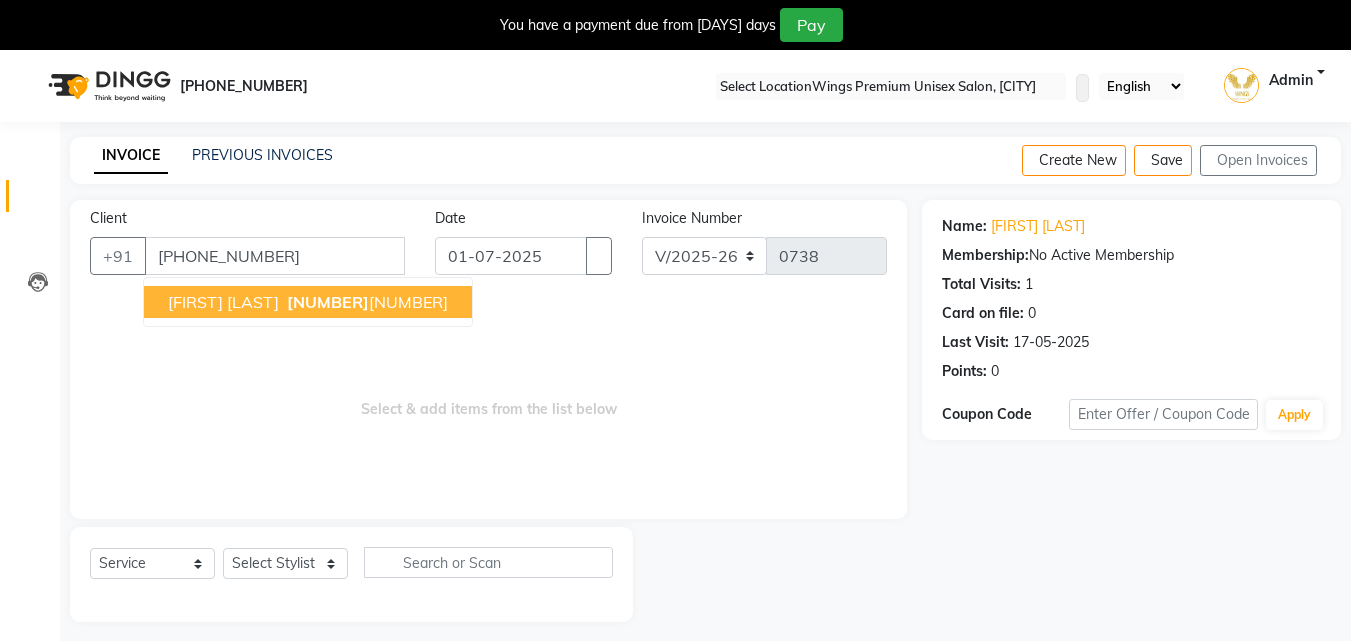 click on "[NUMBER]" at bounding box center (328, 302) 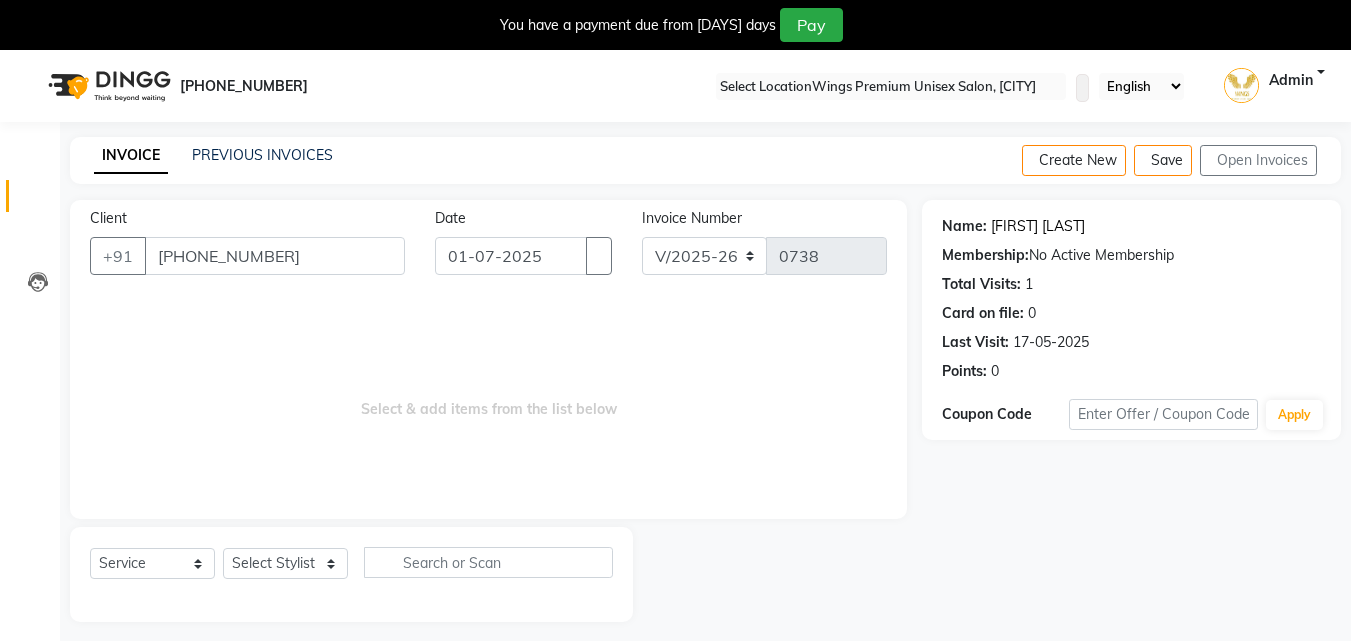 click on "[FIRST] [LAST]" at bounding box center (1038, 226) 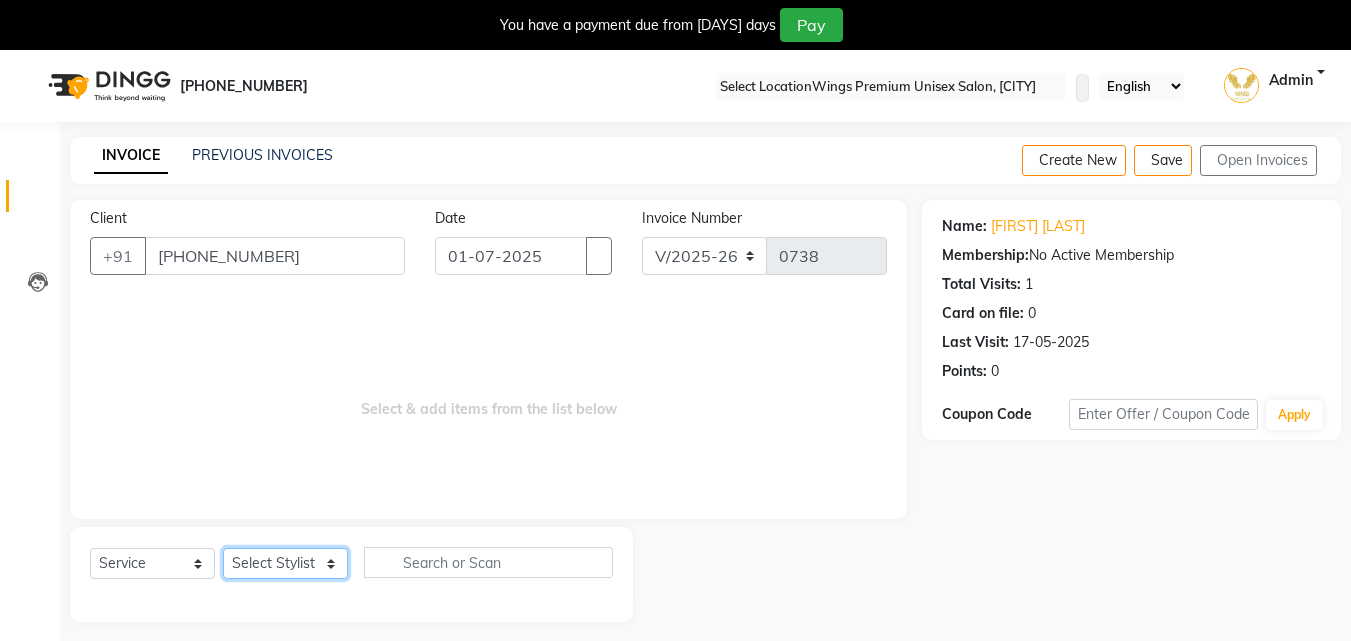 click on "Select Stylist [FIRST] [LAST] [FIRST] [LAST] [FIRST] [LAST] [FIRST] [LAST] [FIRST] [LAST] [FIRST] [LAST] [FIRST] [LAST]" at bounding box center [285, 563] 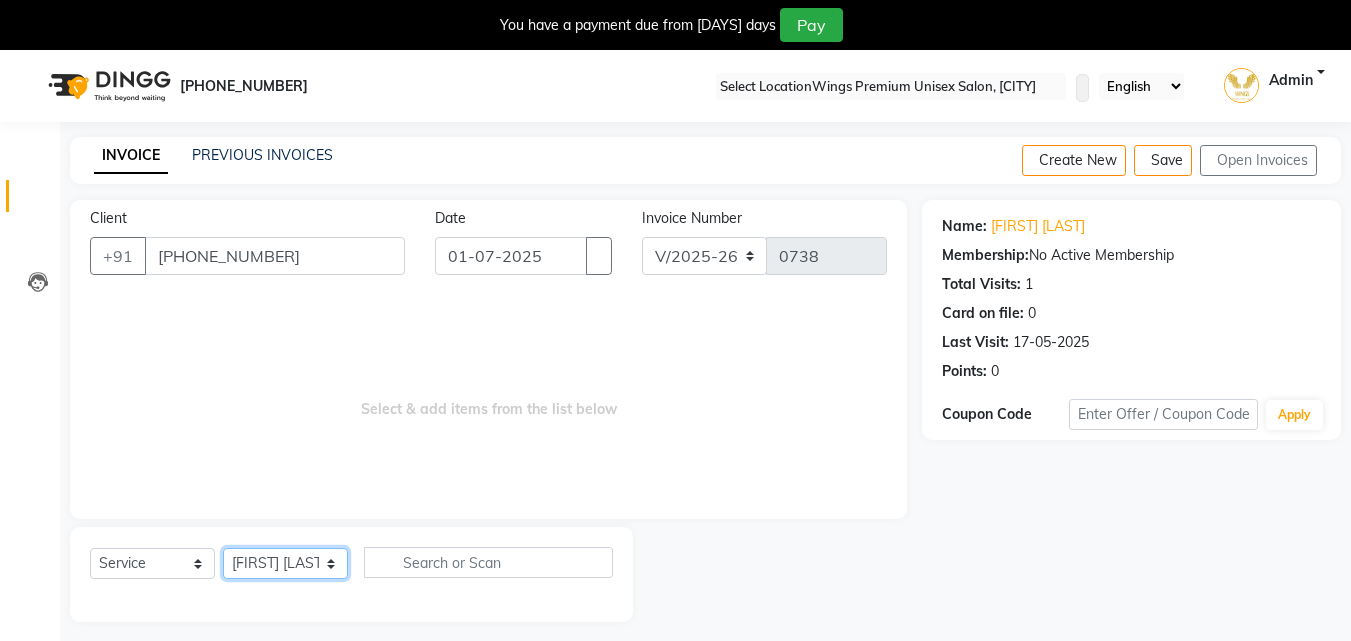 click on "Select Stylist [FIRST] [LAST] [FIRST] [LAST] [FIRST] [LAST] [FIRST] [LAST] [FIRST] [LAST] [FIRST] [LAST] [FIRST] [LAST]" at bounding box center (285, 563) 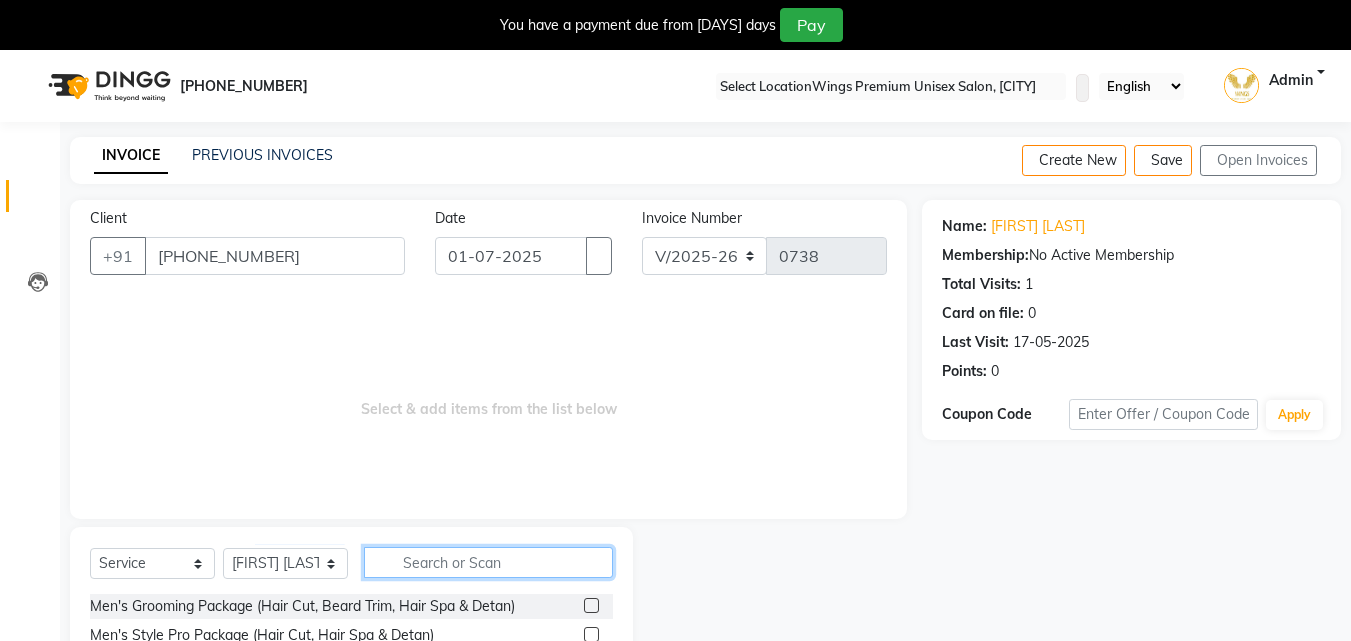 click at bounding box center [488, 562] 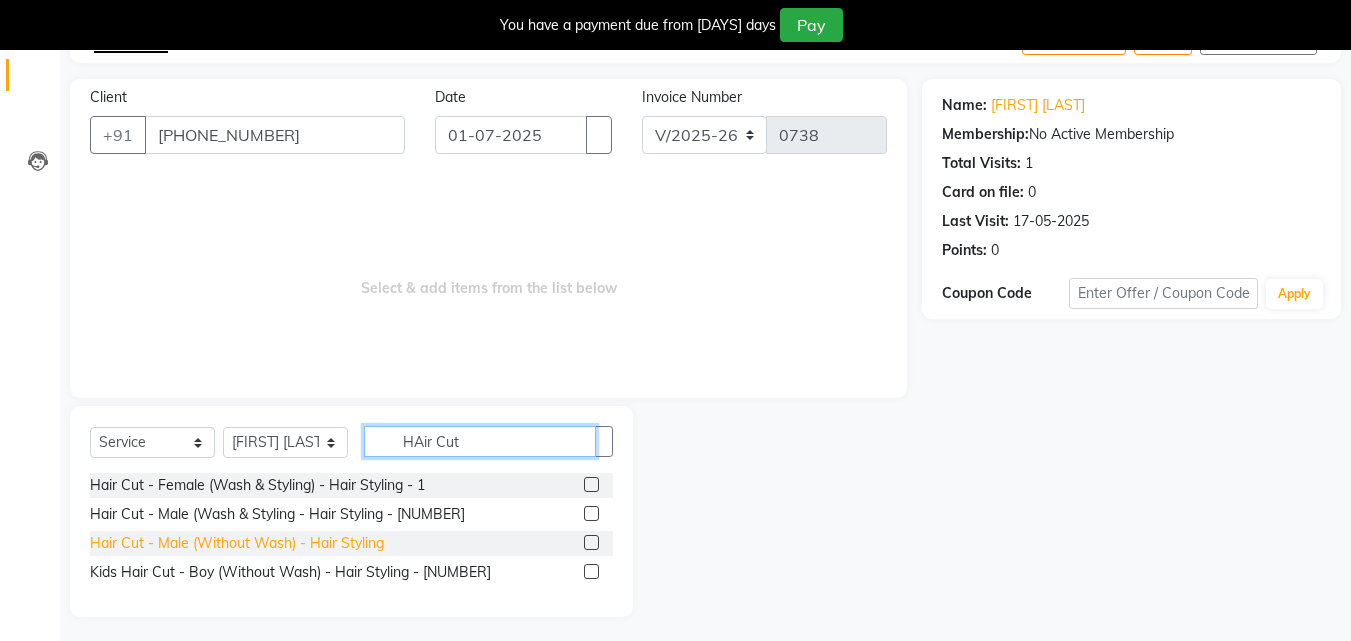 scroll, scrollTop: 126, scrollLeft: 0, axis: vertical 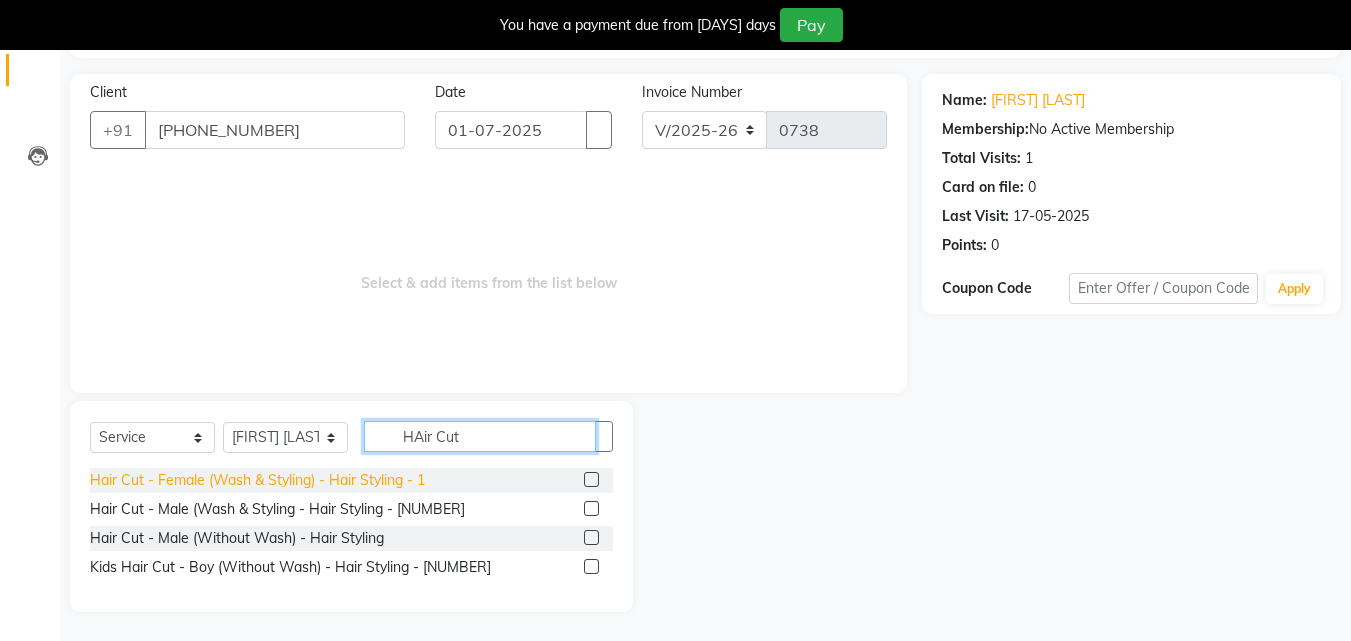 type on "HAir Cut" 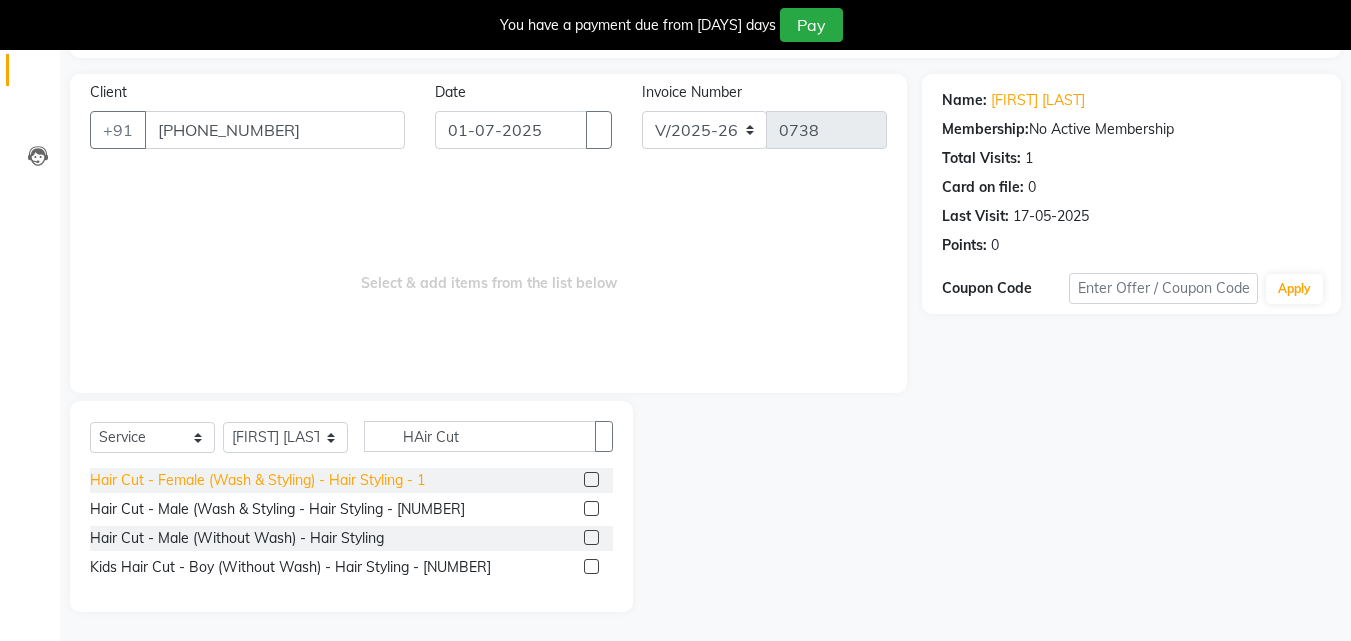 click on "Hair Cut - Female (Wash & Styling) - Hair Styling  - 1" at bounding box center (257, 480) 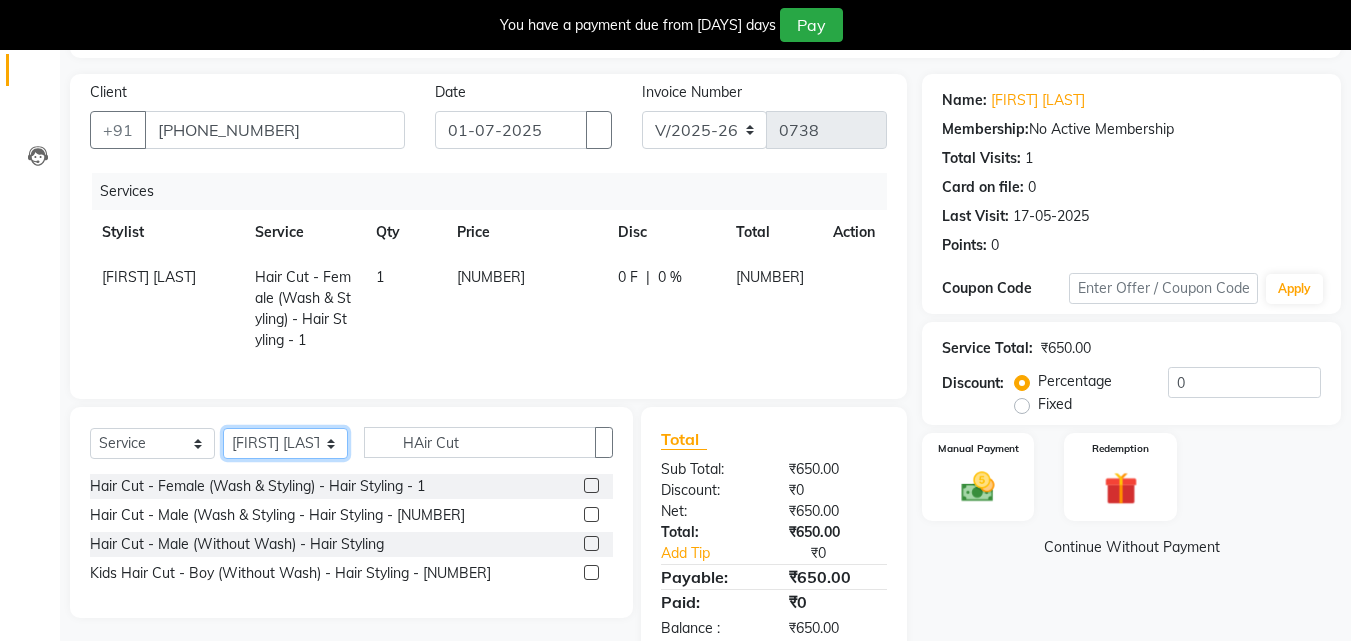 click on "Select Stylist [FIRST] [LAST] [FIRST] [LAST] [FIRST] [LAST] [FIRST] [LAST] [FIRST] [LAST] [FIRST] [LAST] [FIRST] [LAST]" at bounding box center (285, 443) 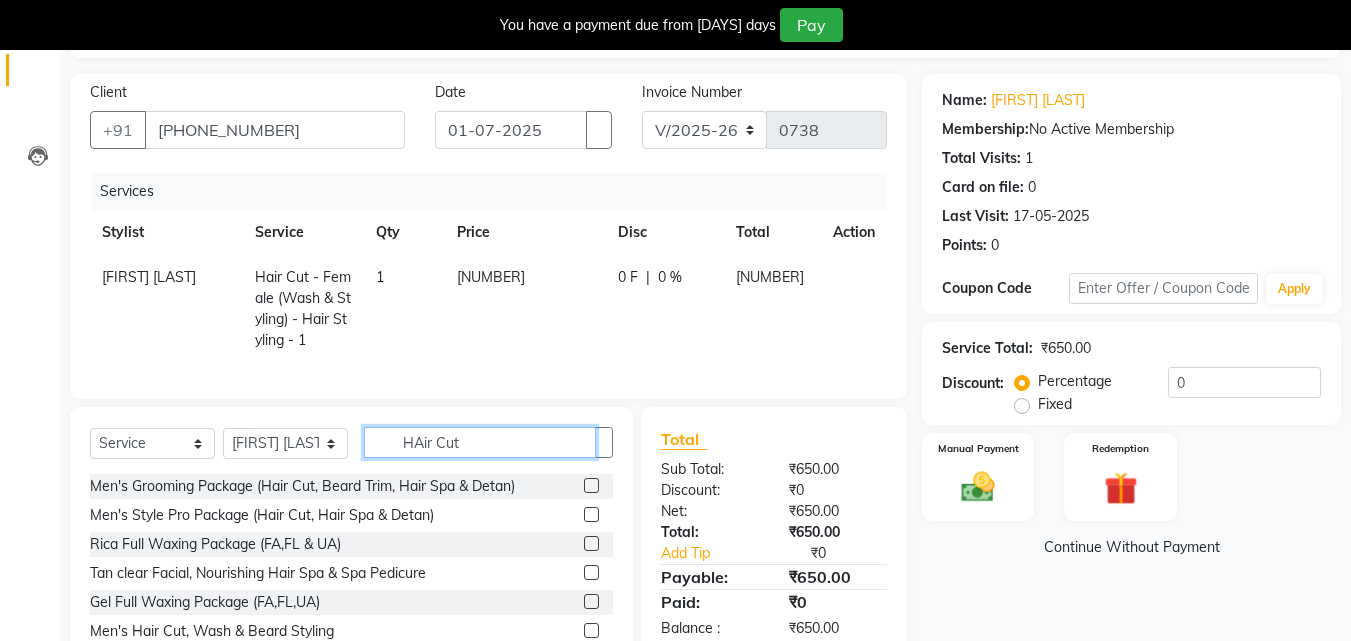 drag, startPoint x: 518, startPoint y: 459, endPoint x: 266, endPoint y: 472, distance: 252.3351 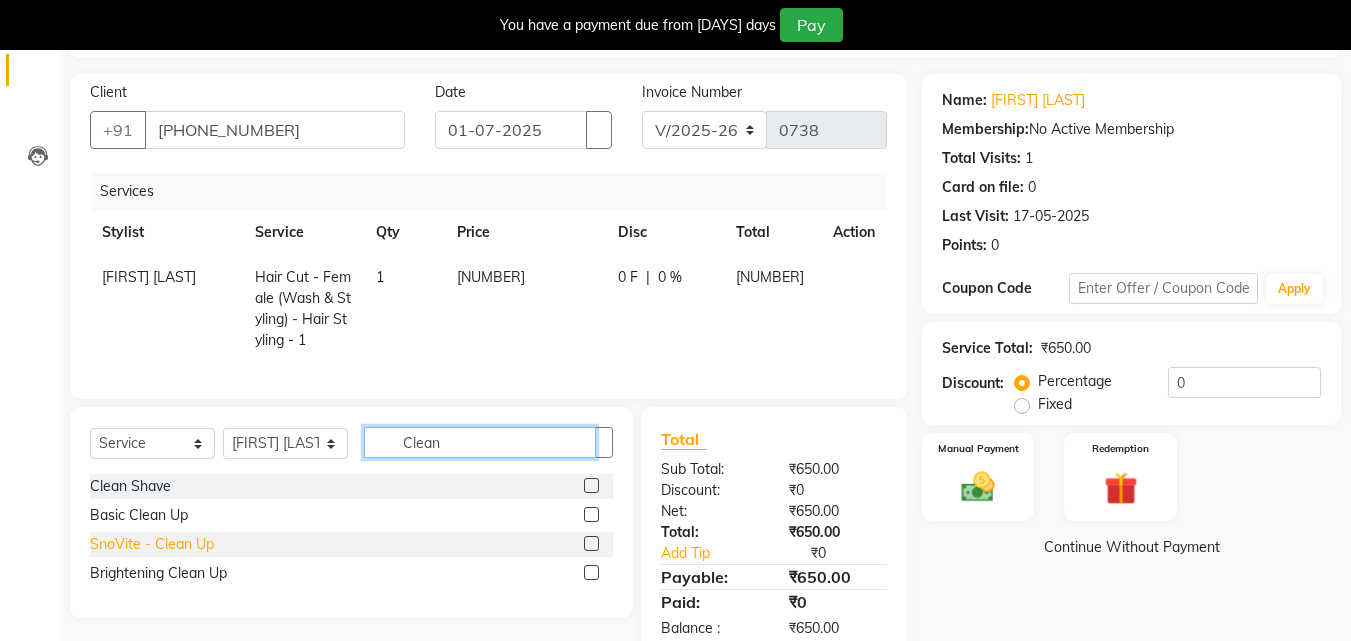 type on "Clean" 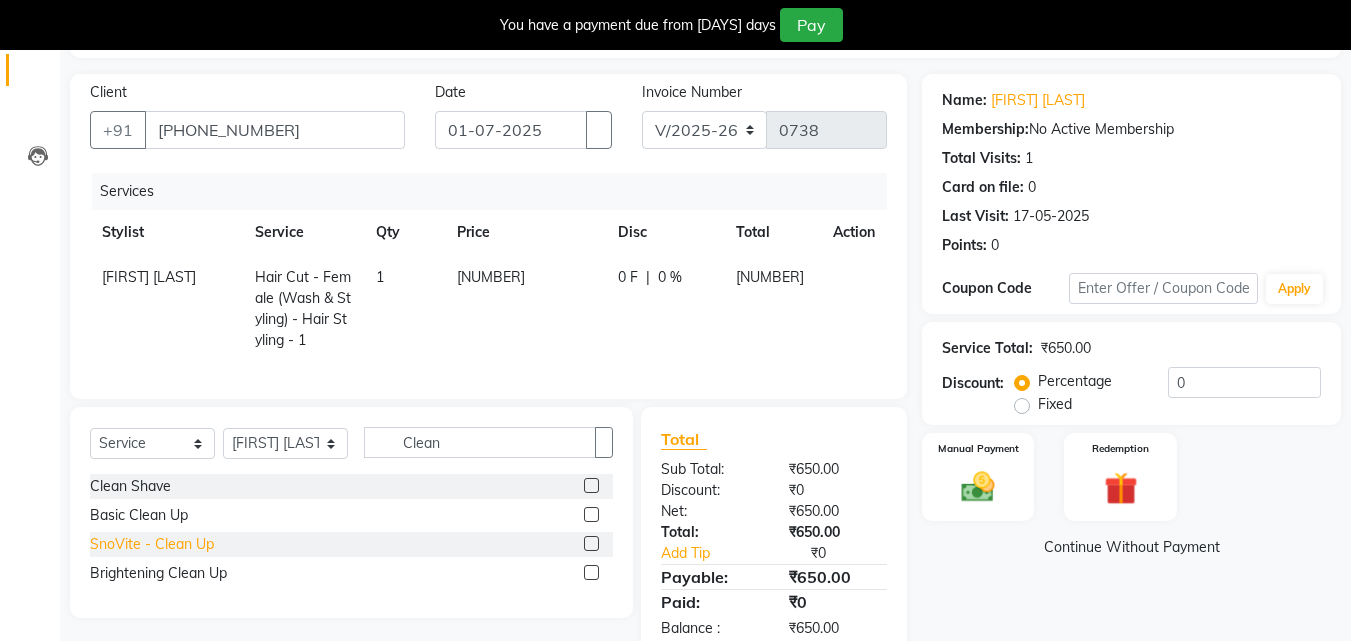 click on "SnoVite - Clean Up" at bounding box center [130, 486] 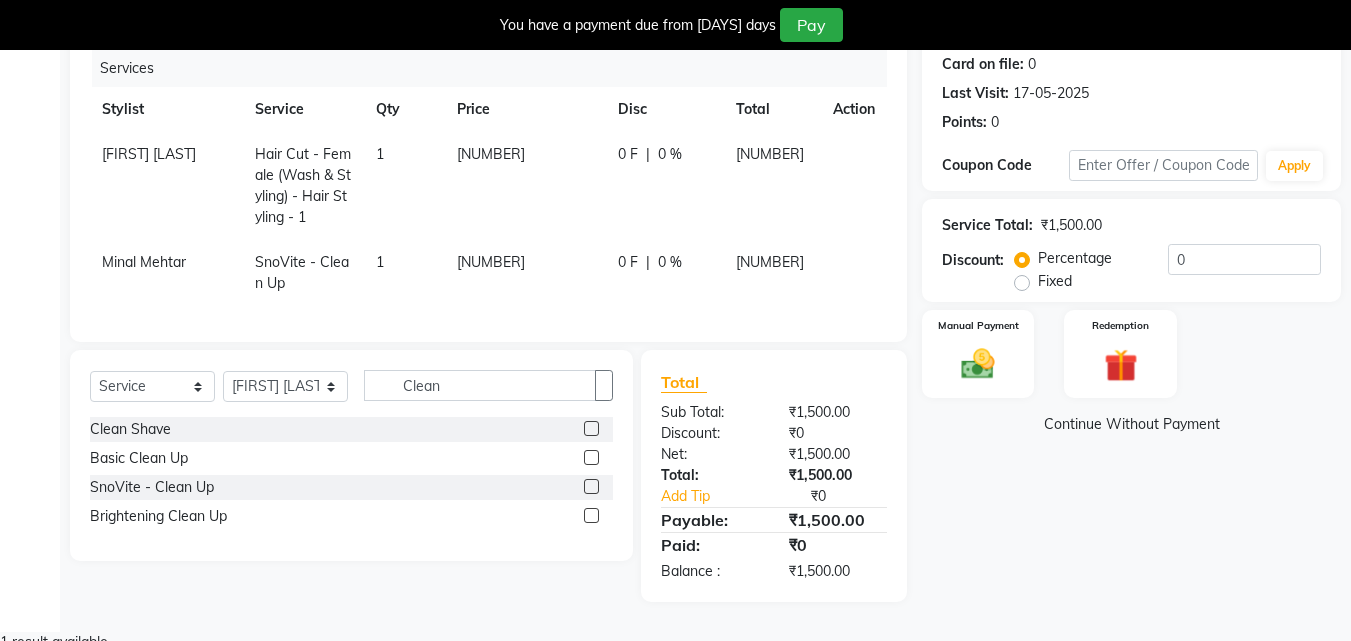 scroll, scrollTop: 254, scrollLeft: 0, axis: vertical 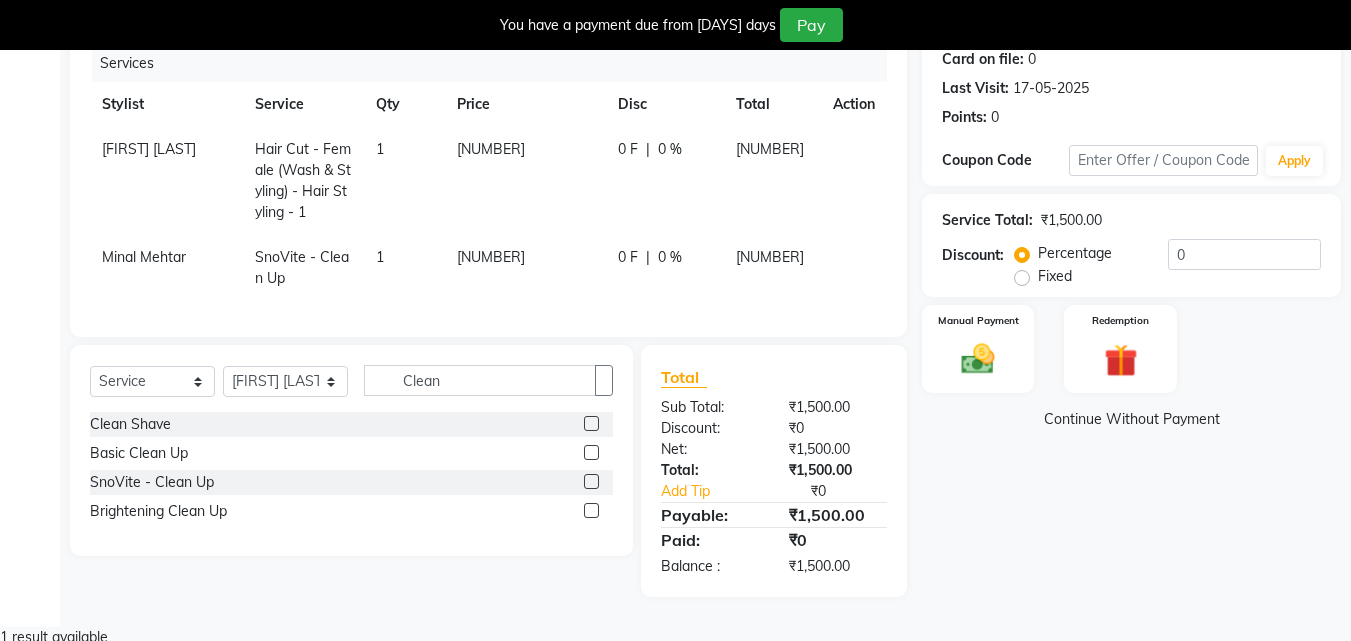 click on "0 F" at bounding box center [628, 149] 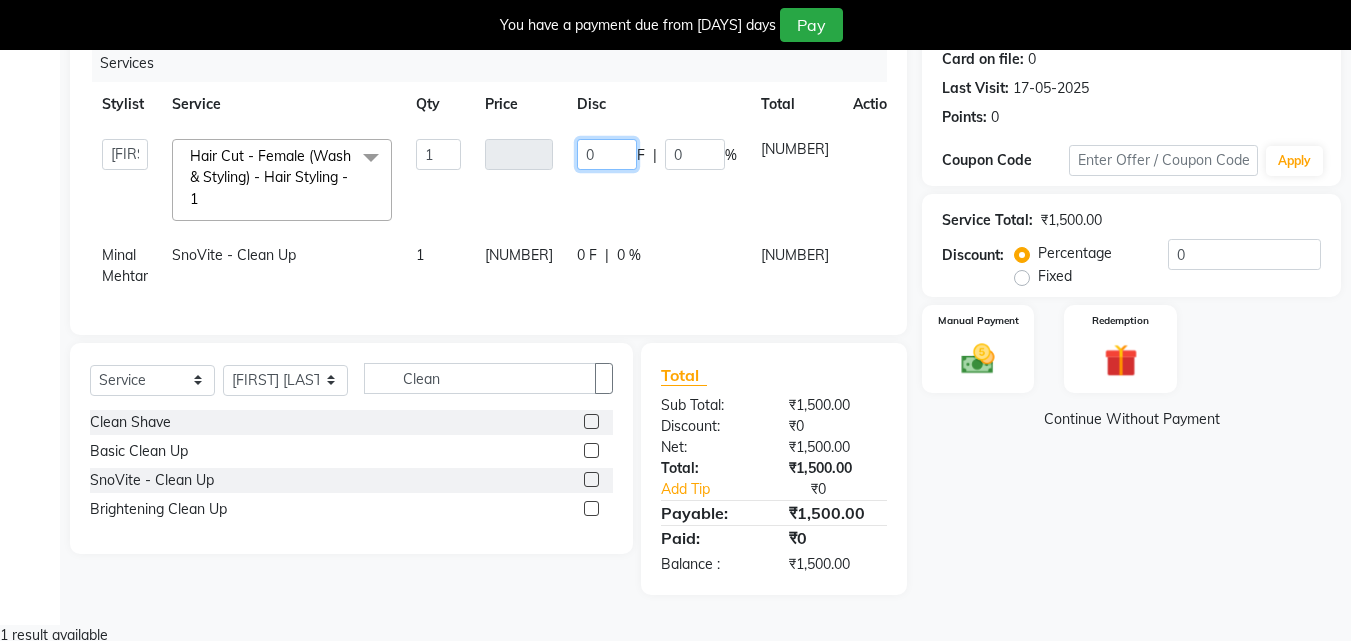 click on "0" at bounding box center [607, 154] 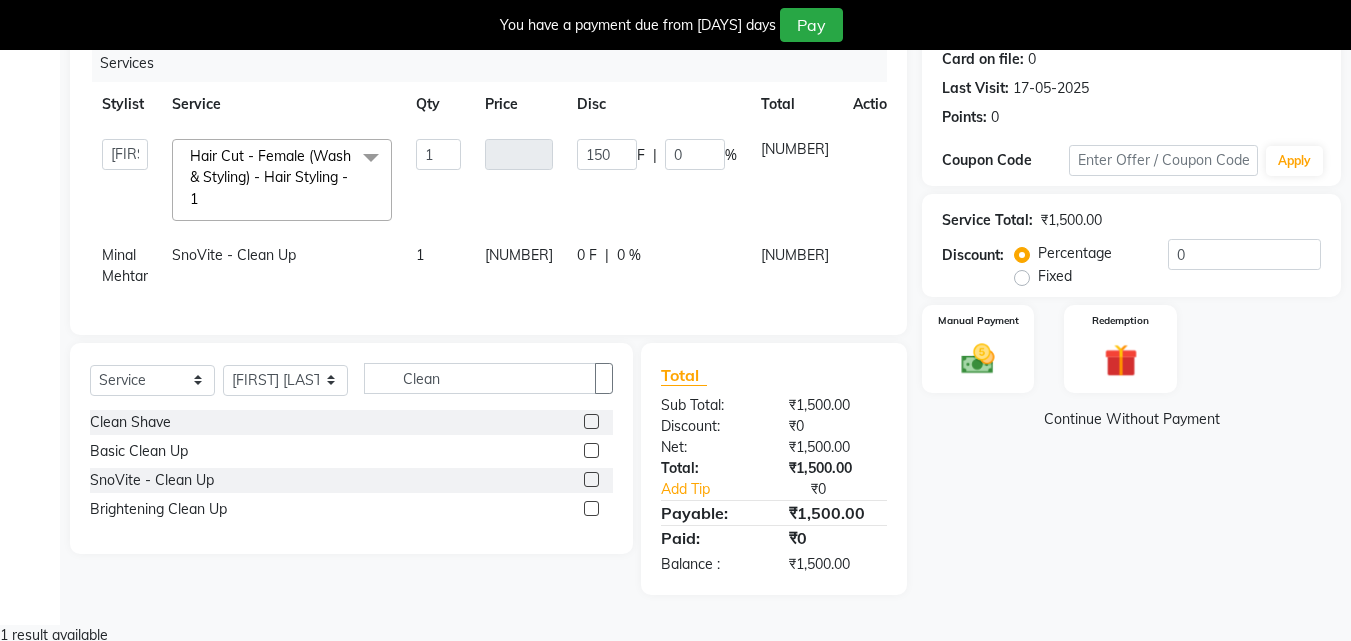 click on "150 F | 0 %" at bounding box center [657, 180] 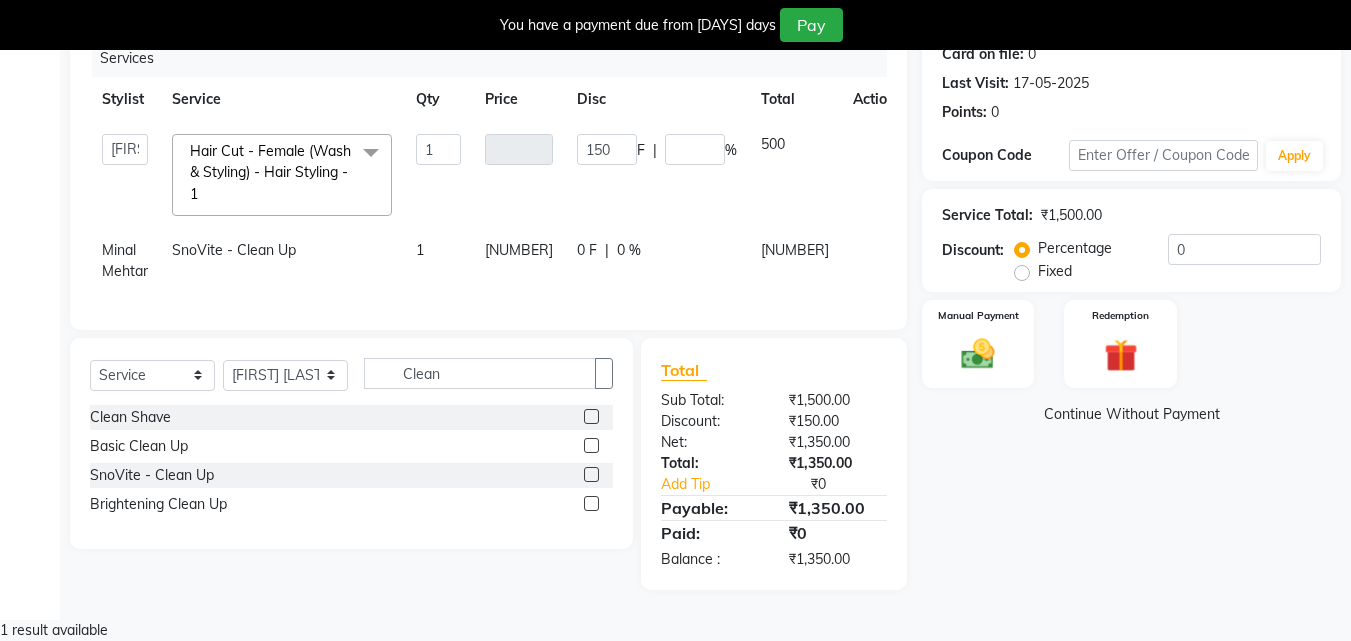 scroll, scrollTop: 273, scrollLeft: 0, axis: vertical 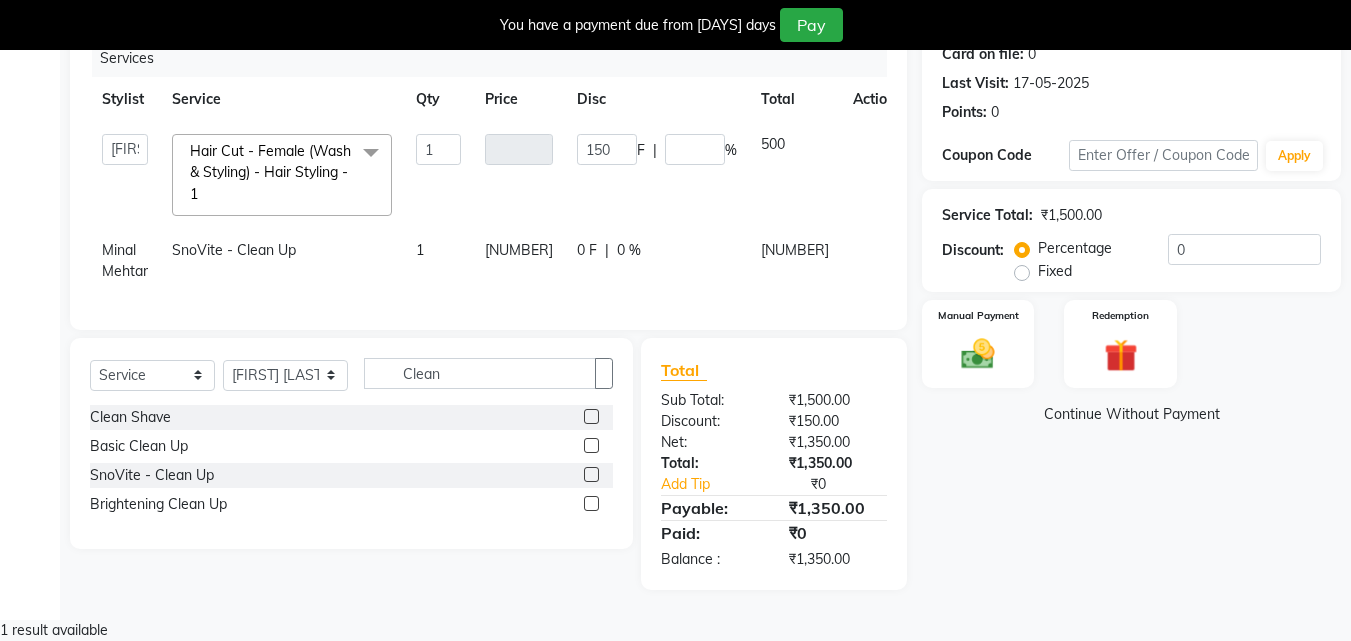 click on "Name: [NAME]  Membership:  No Active Membership  Total Visits:  [NUMBER] Card on file:  [NUMBER] Last Visit:   [DATE] Points:   [NUMBER]  Coupon Code Apply Service Total:  [CURRENCY][NUMBER]  Discount:  Percentage   Fixed  [NUMBER] Manual Payment Redemption  Continue Without Payment" at bounding box center [1139, 265] 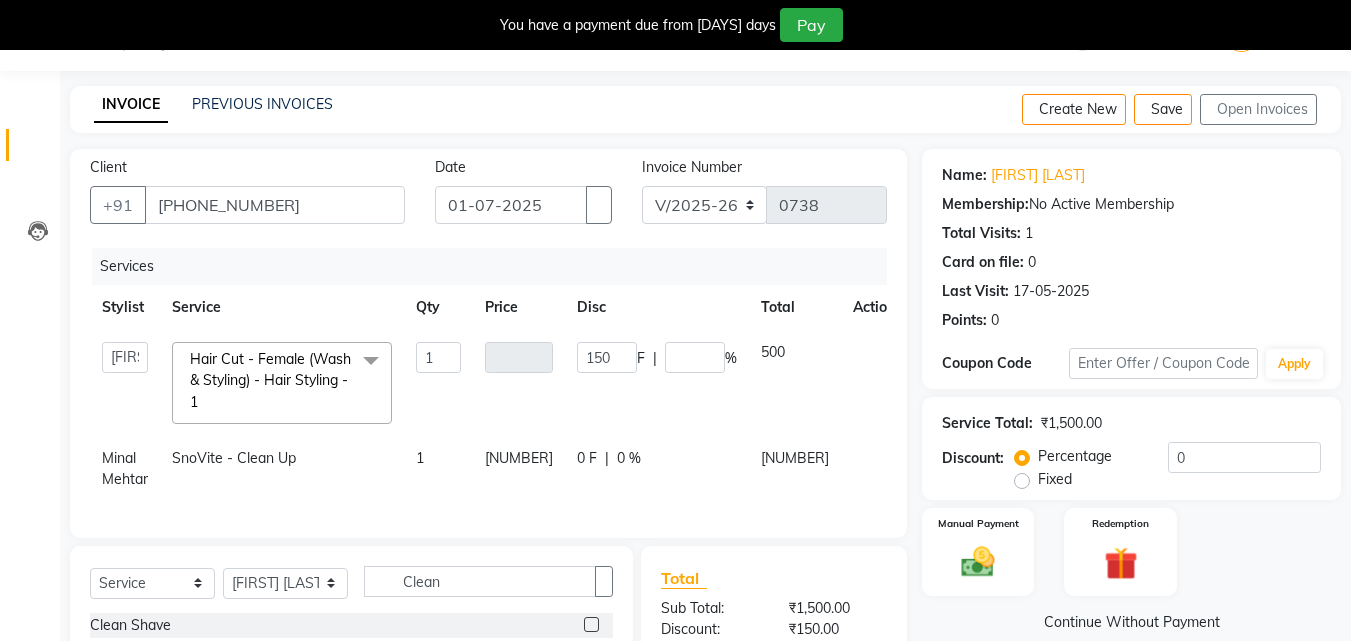 scroll, scrollTop: 100, scrollLeft: 0, axis: vertical 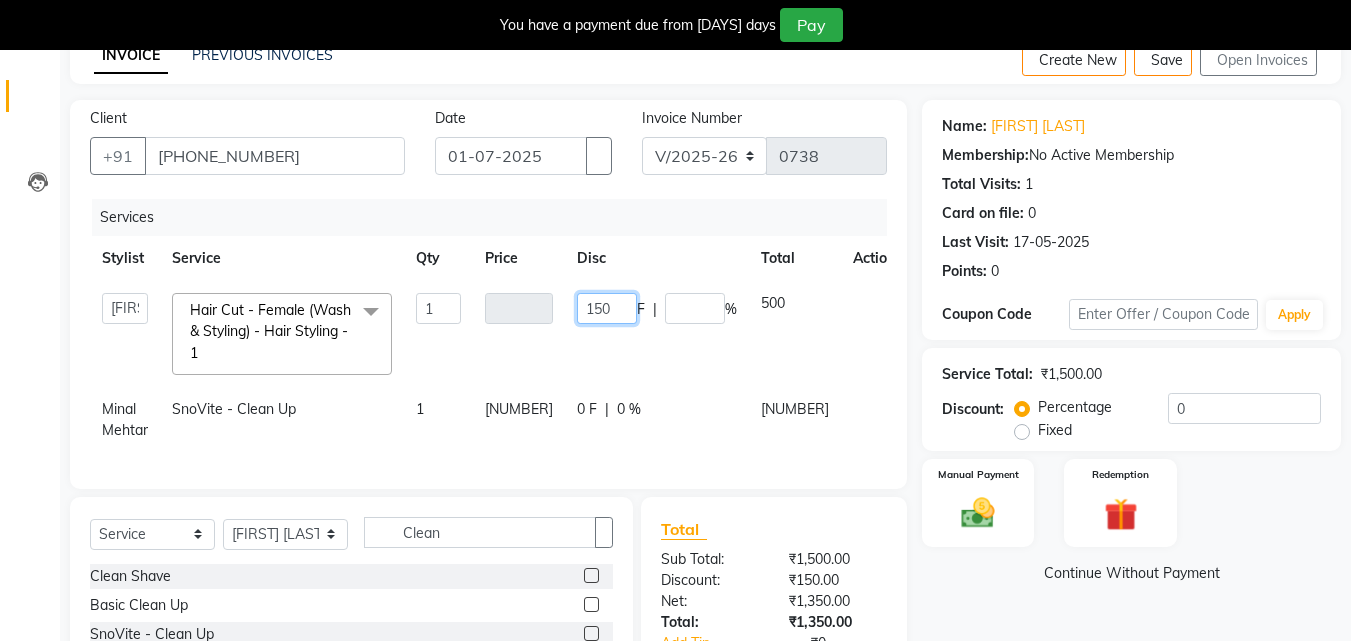 click on "150" at bounding box center (607, 308) 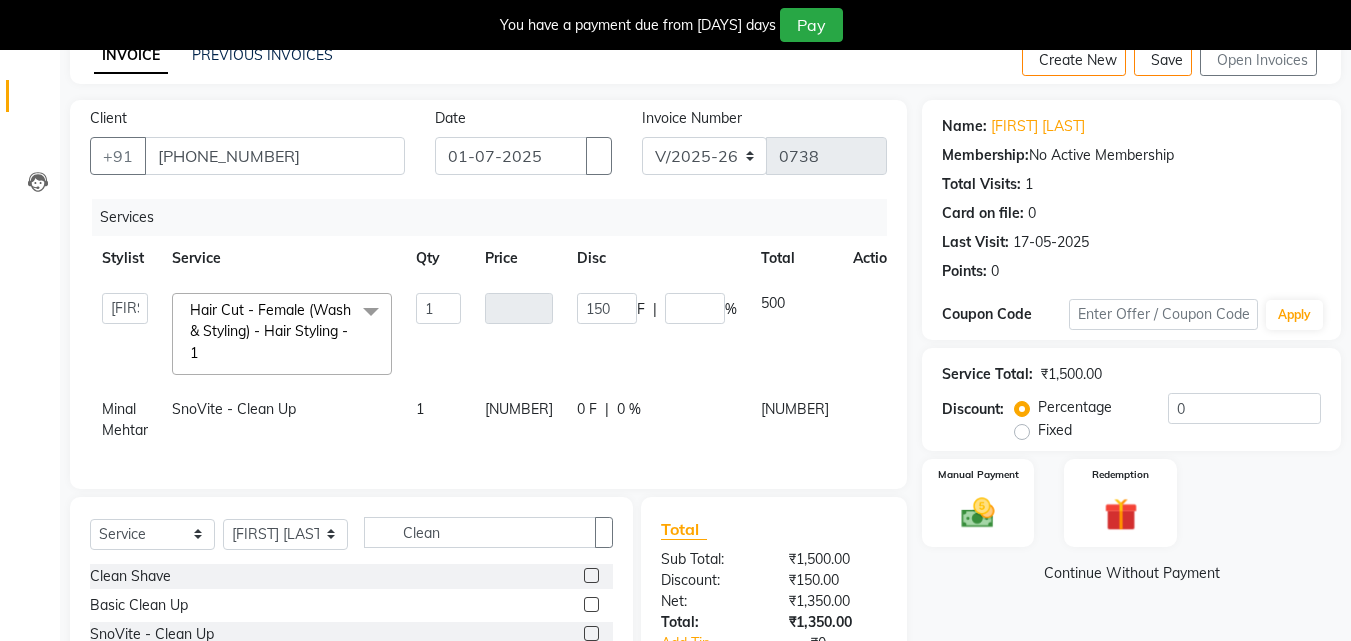 click on "[NUMBER] F | [PERCENTAGE]" at bounding box center (657, 334) 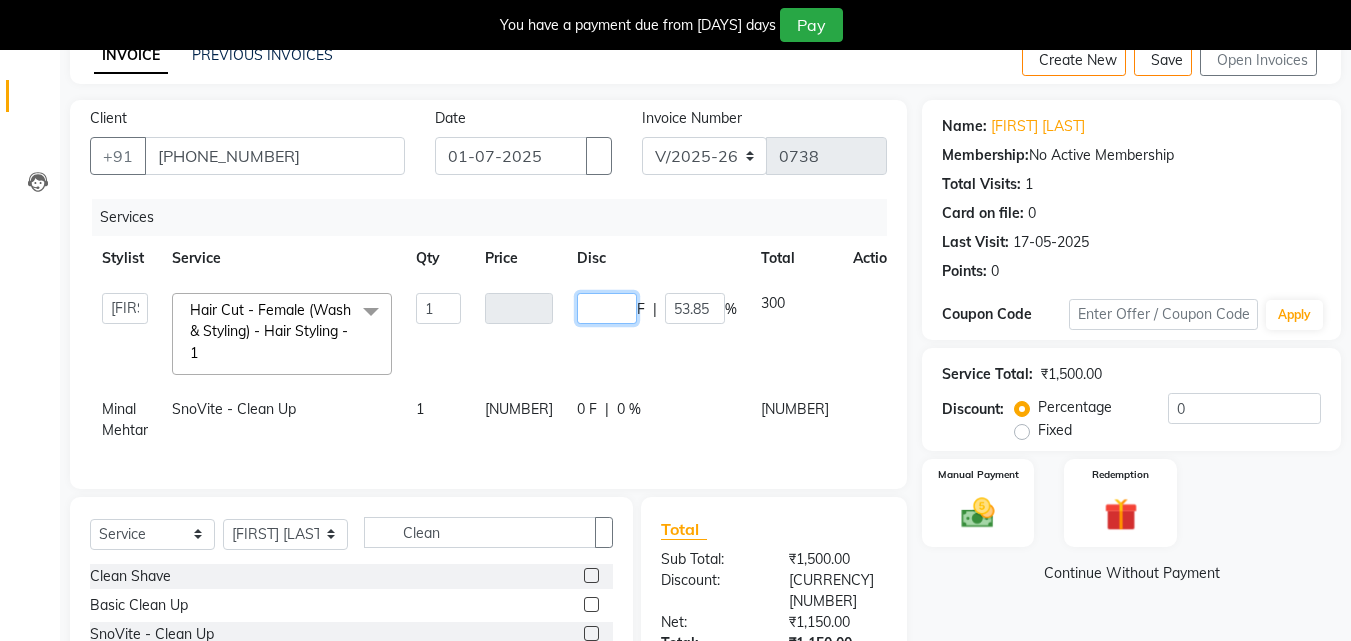 click on "[NUMBER]" at bounding box center (607, 308) 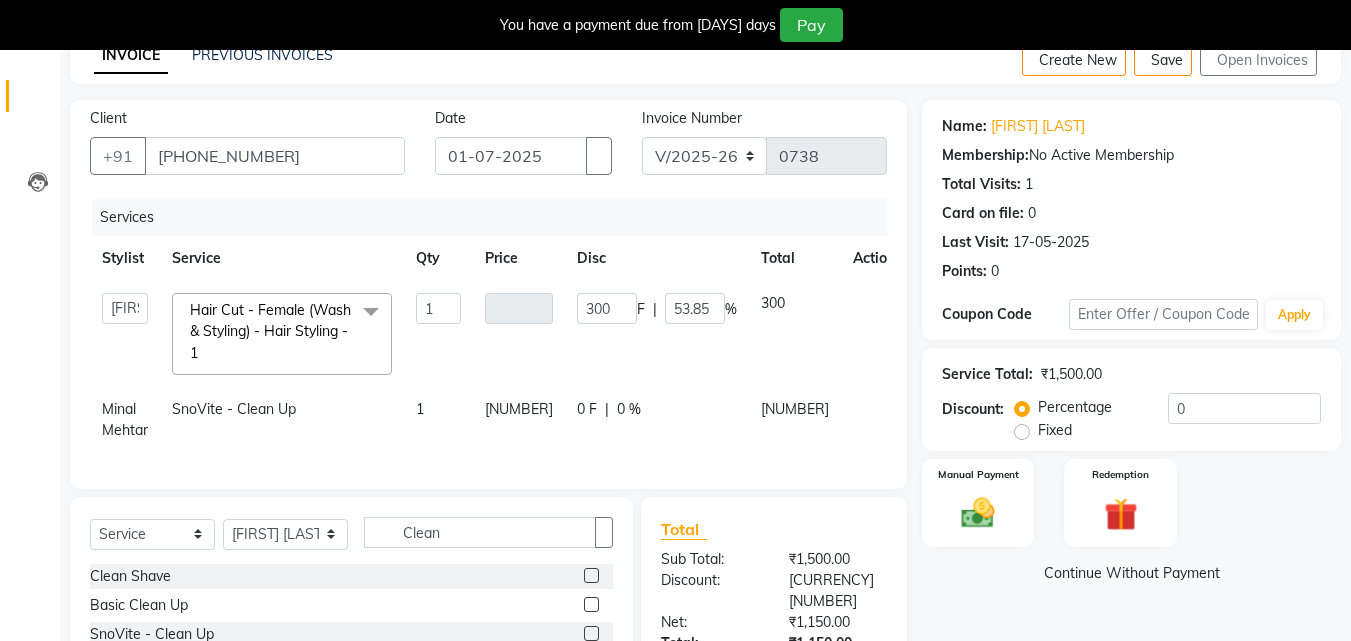 click on "[NUMBER] F | [PERCENTAGE]" at bounding box center [657, 334] 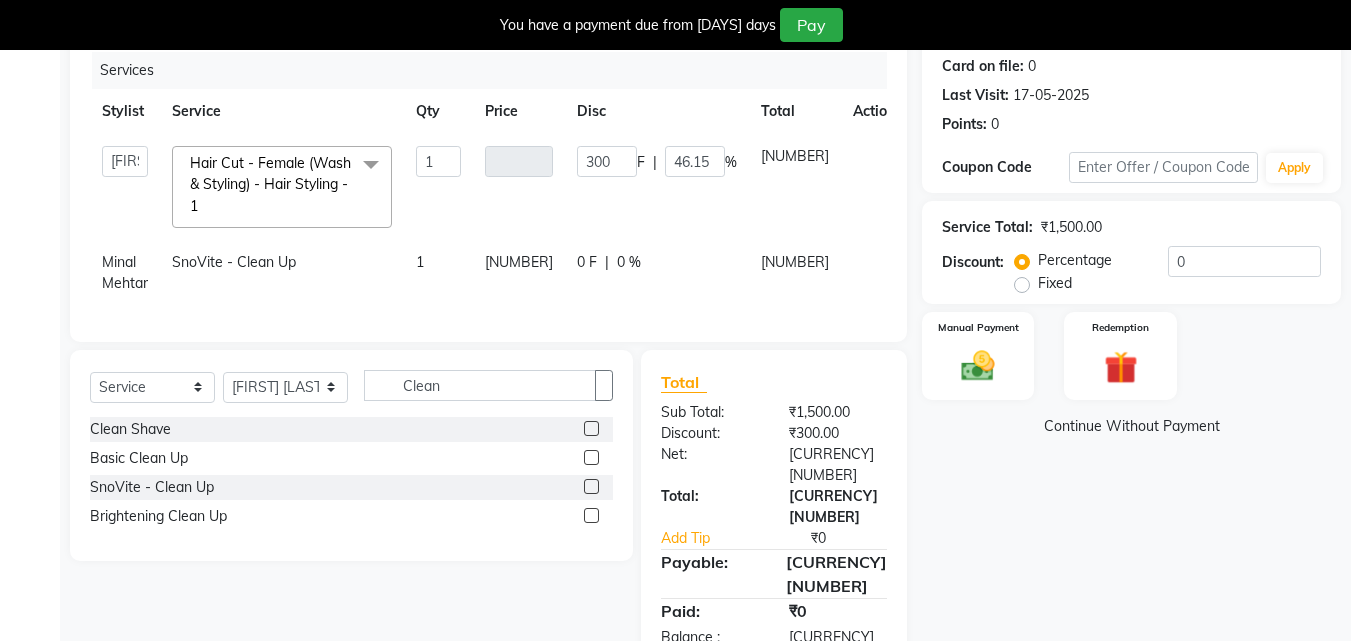scroll, scrollTop: 273, scrollLeft: 0, axis: vertical 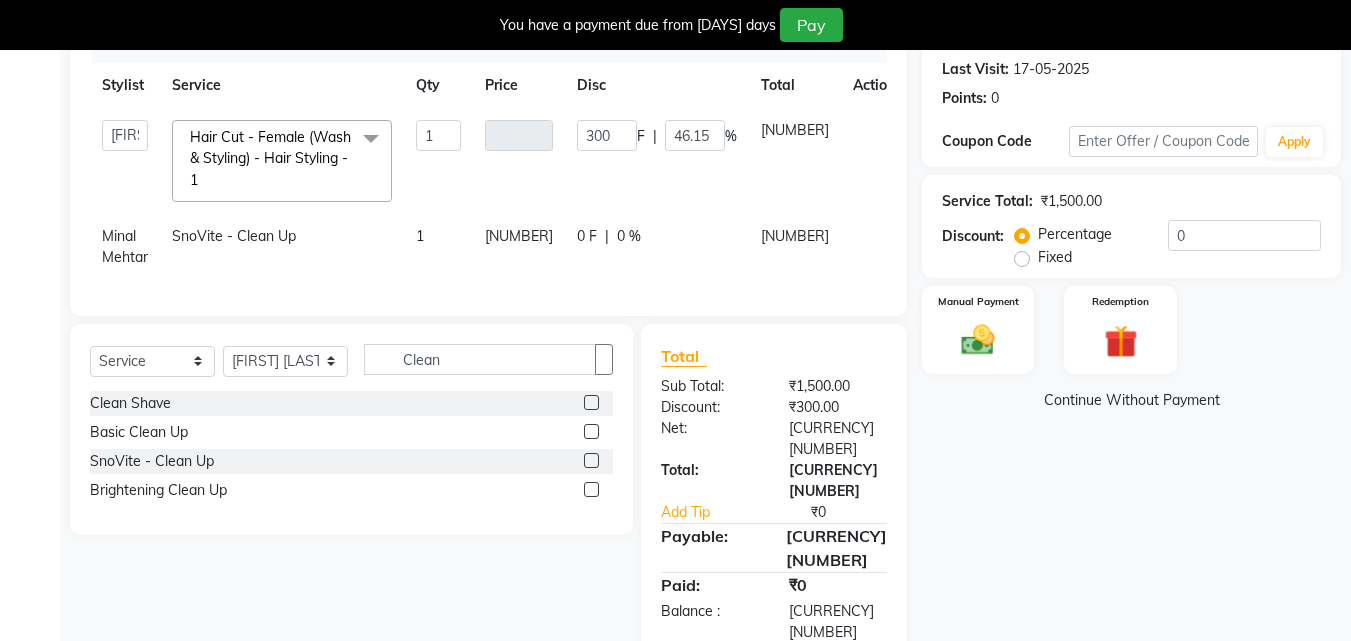 click on "Name: [NAME]  Membership:  No Active Membership  Total Visits:  [NUMBER] Card on file:  [NUMBER] Last Visit:   [DATE] Points:   [NUMBER]  Coupon Code Apply Service Total:  [CURRENCY][NUMBER]  Discount:  Percentage   Fixed  [NUMBER] Manual Payment Redemption  Continue Without Payment" at bounding box center [1139, 295] 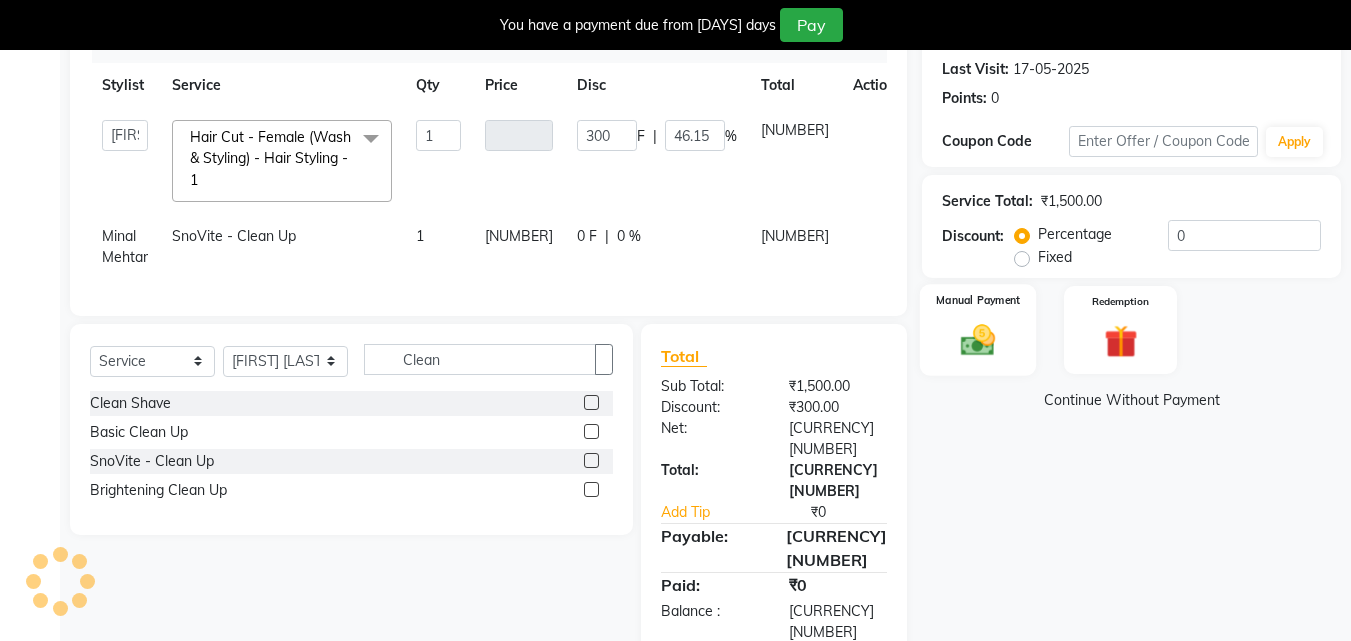 click at bounding box center (978, 340) 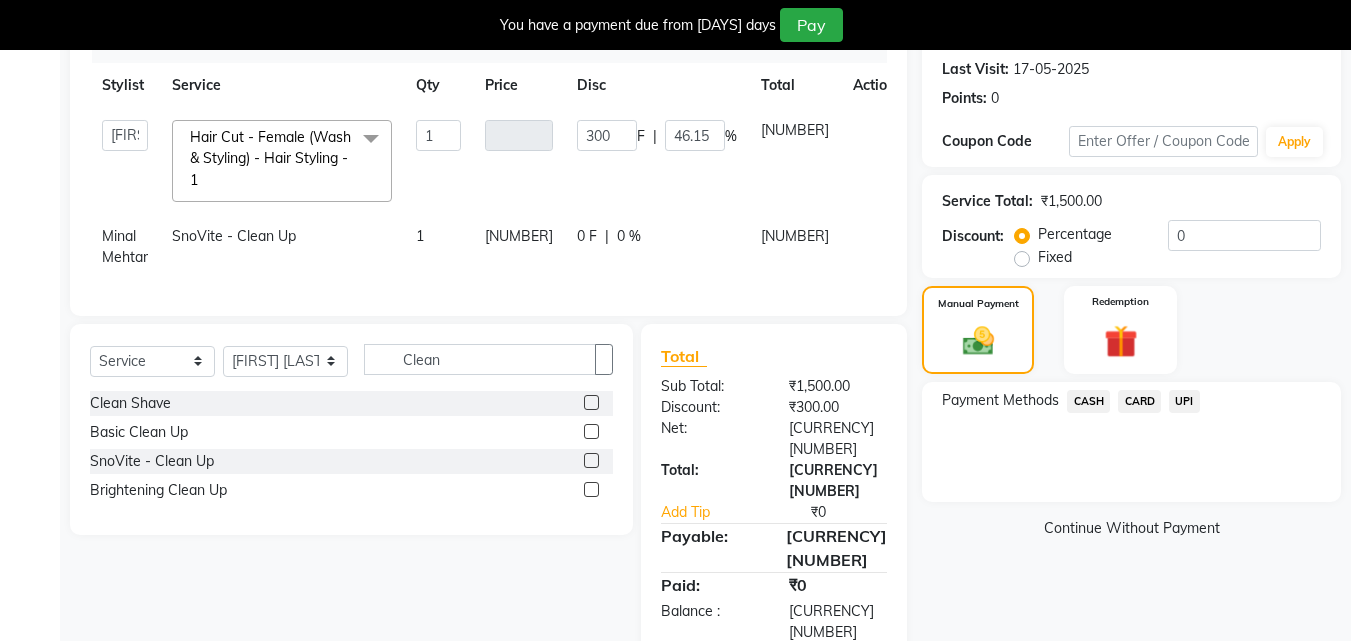 click on "UPI" at bounding box center (1088, 401) 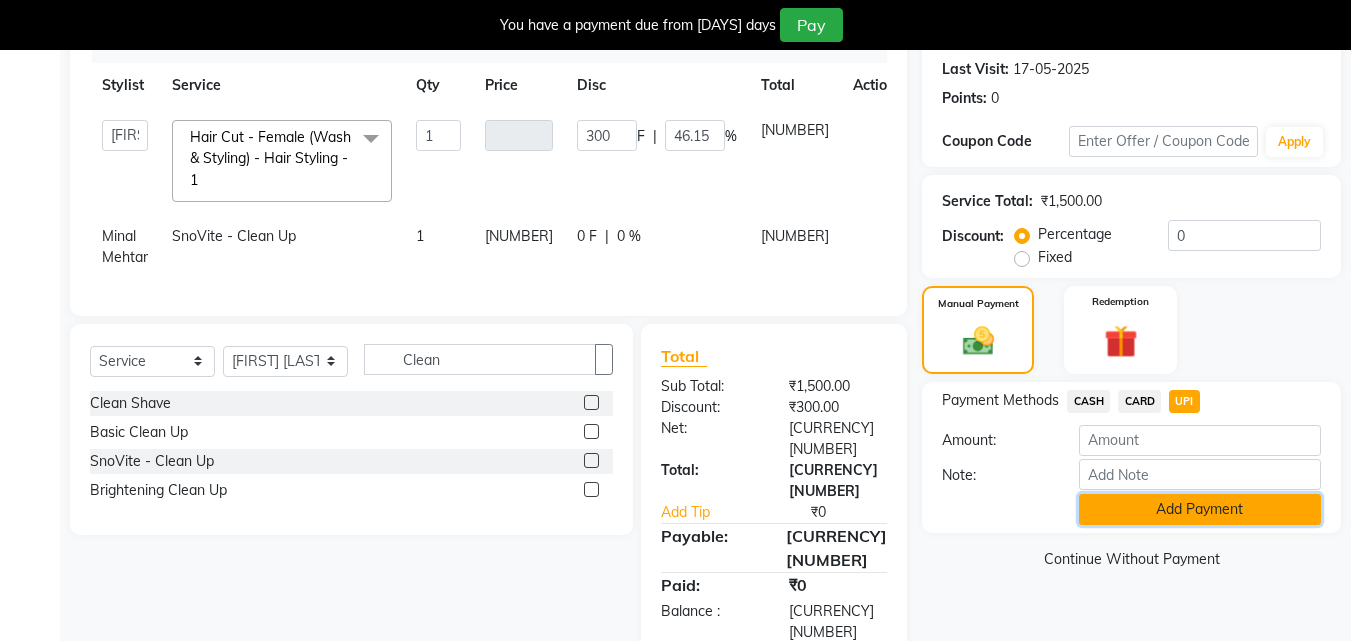 click on "Add Payment" at bounding box center (1200, 509) 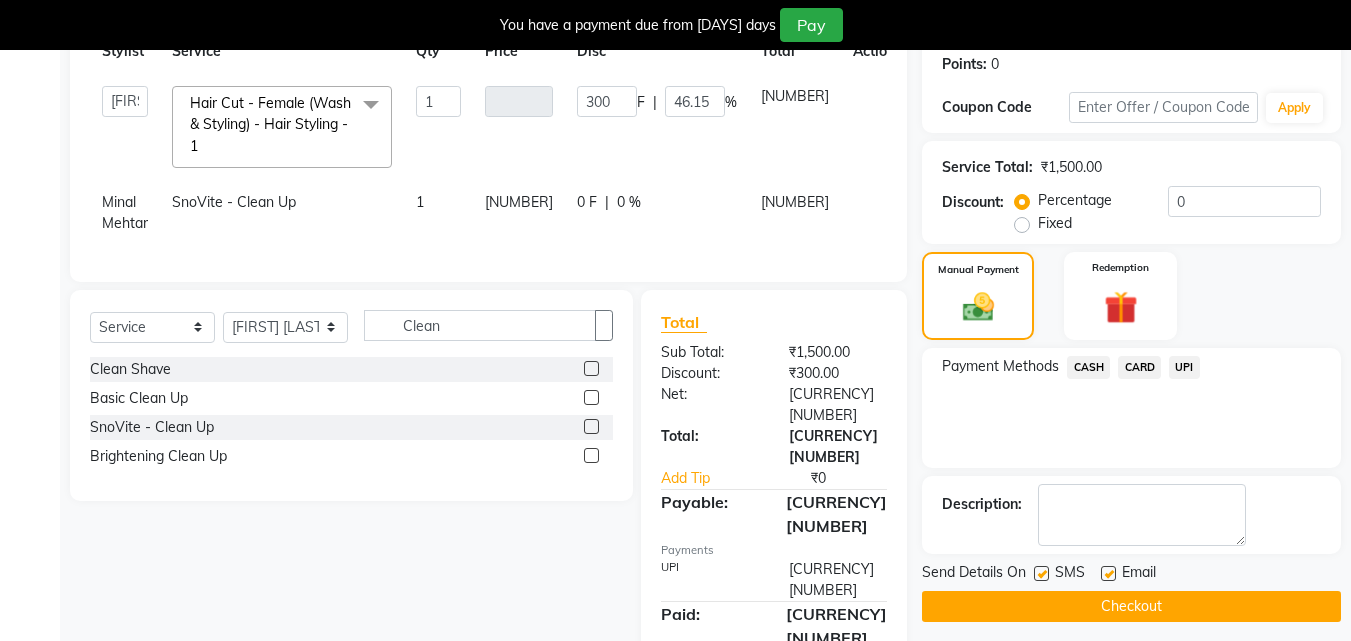 scroll, scrollTop: 325, scrollLeft: 0, axis: vertical 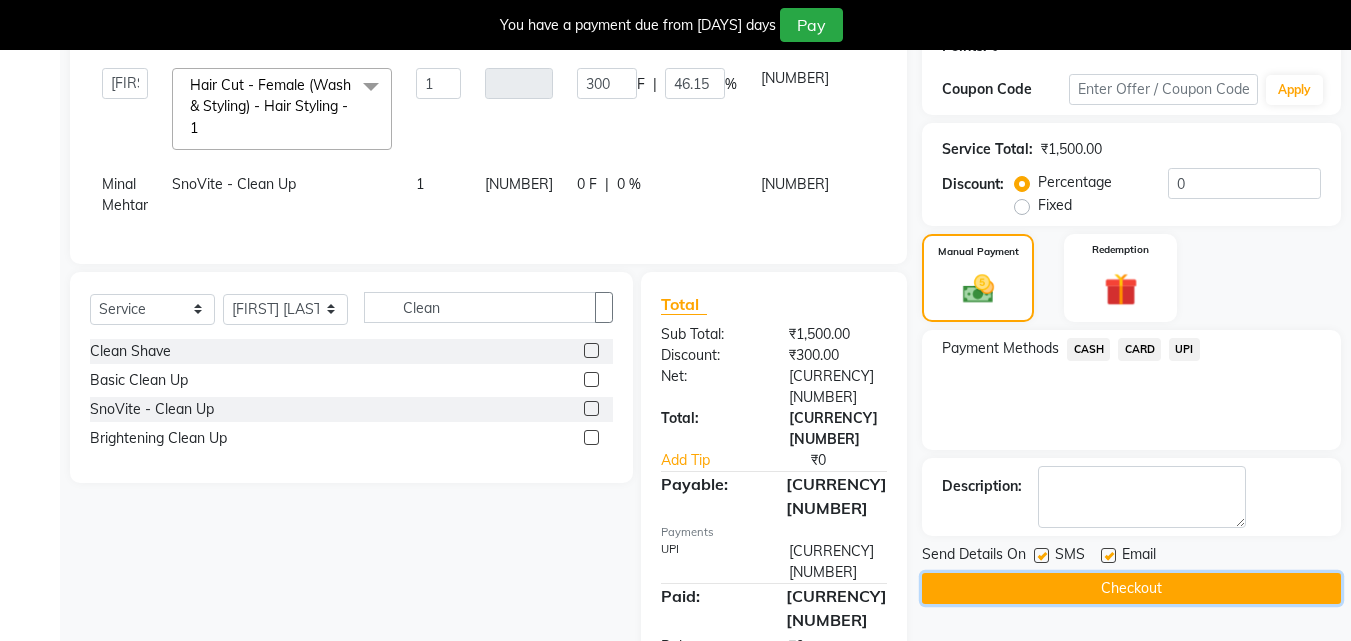 click on "Checkout" at bounding box center (1131, 588) 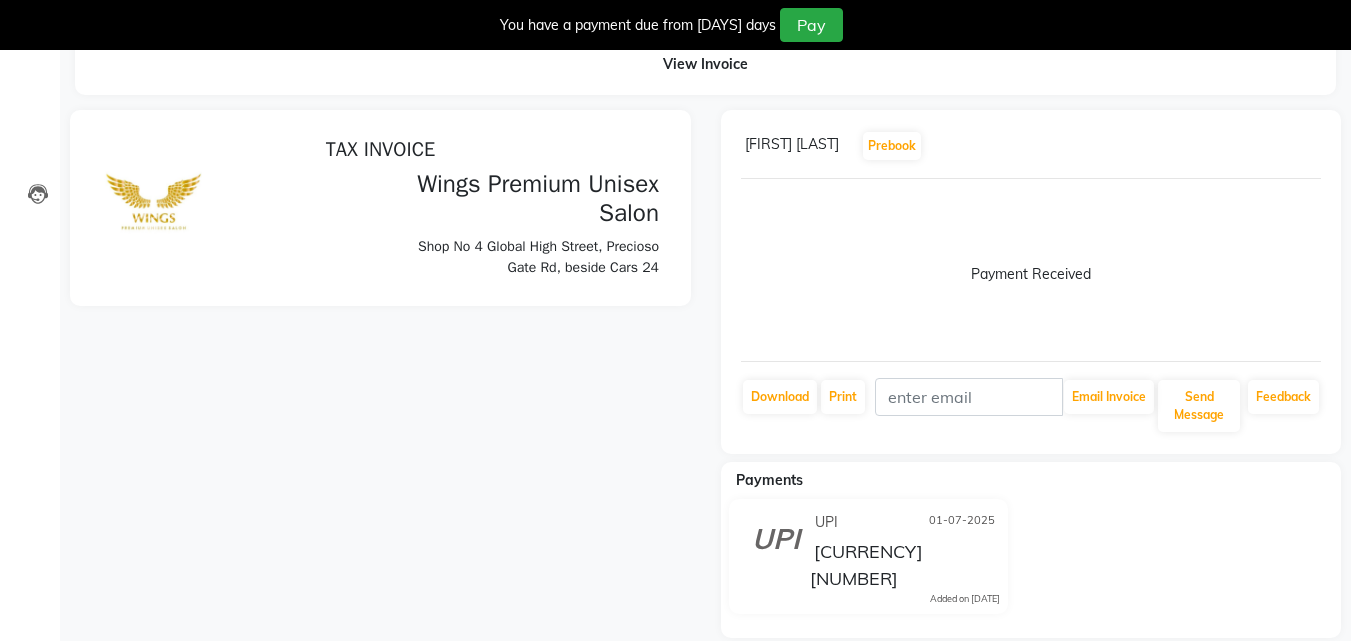 scroll, scrollTop: 325, scrollLeft: 0, axis: vertical 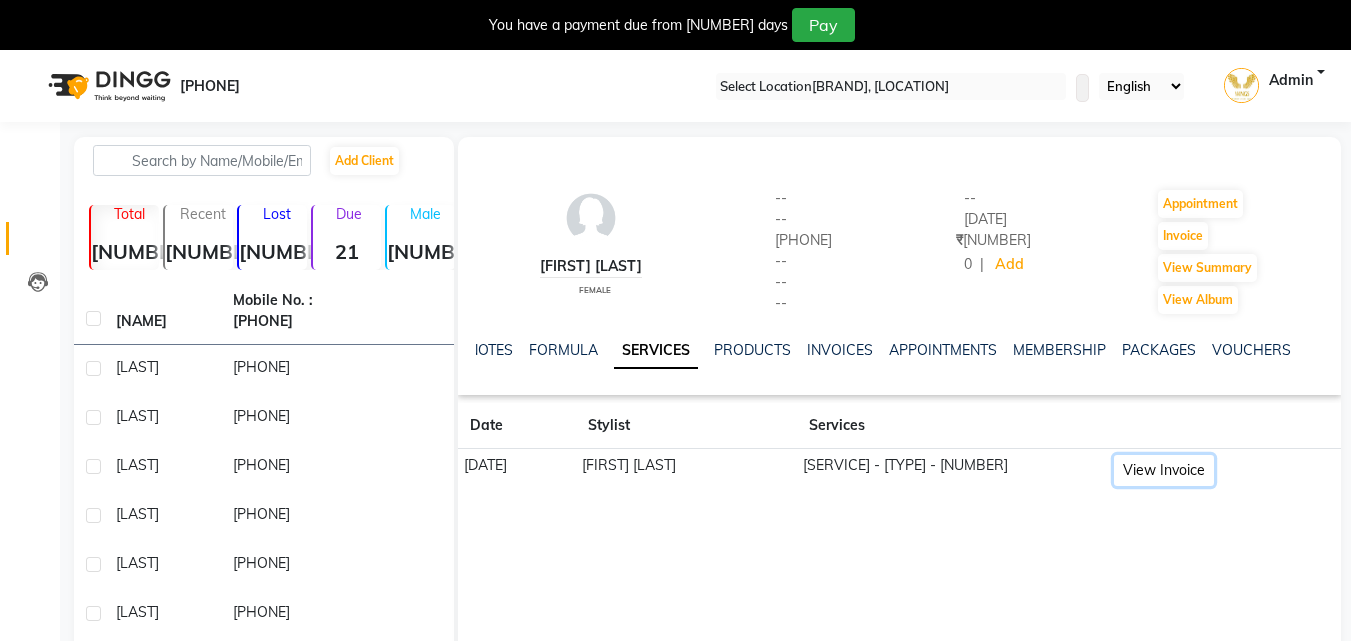 click on "View Invoice" at bounding box center [1164, 470] 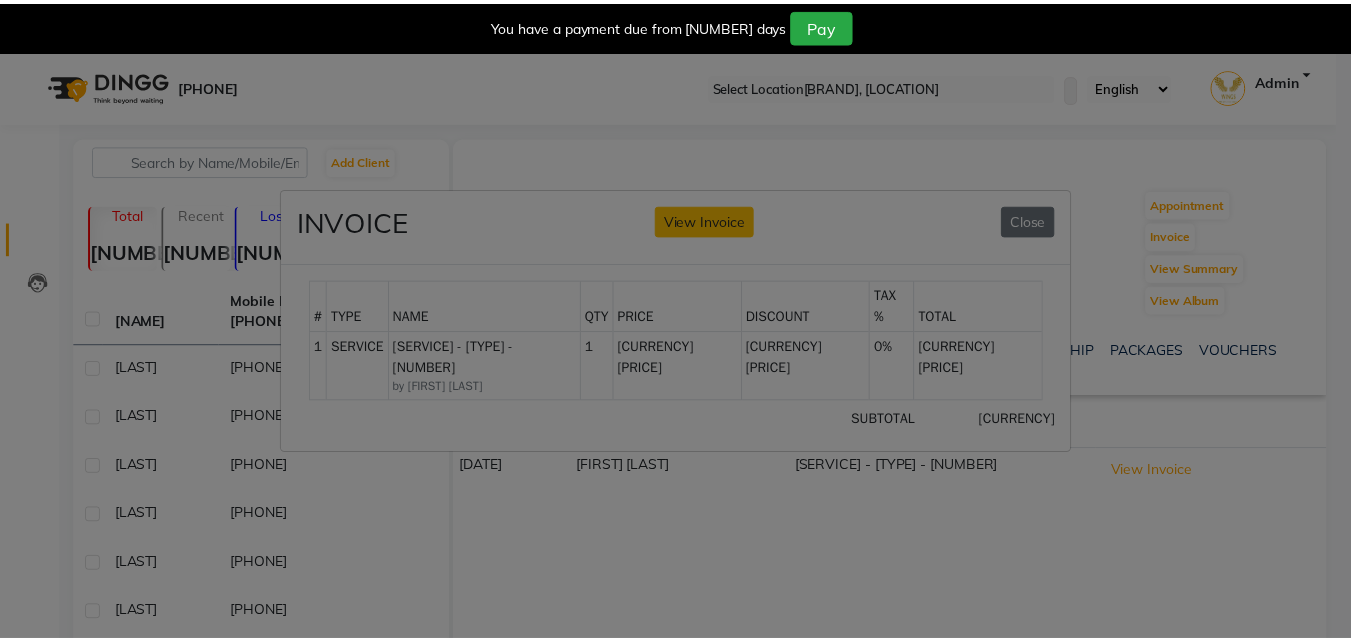scroll, scrollTop: 300, scrollLeft: 0, axis: vertical 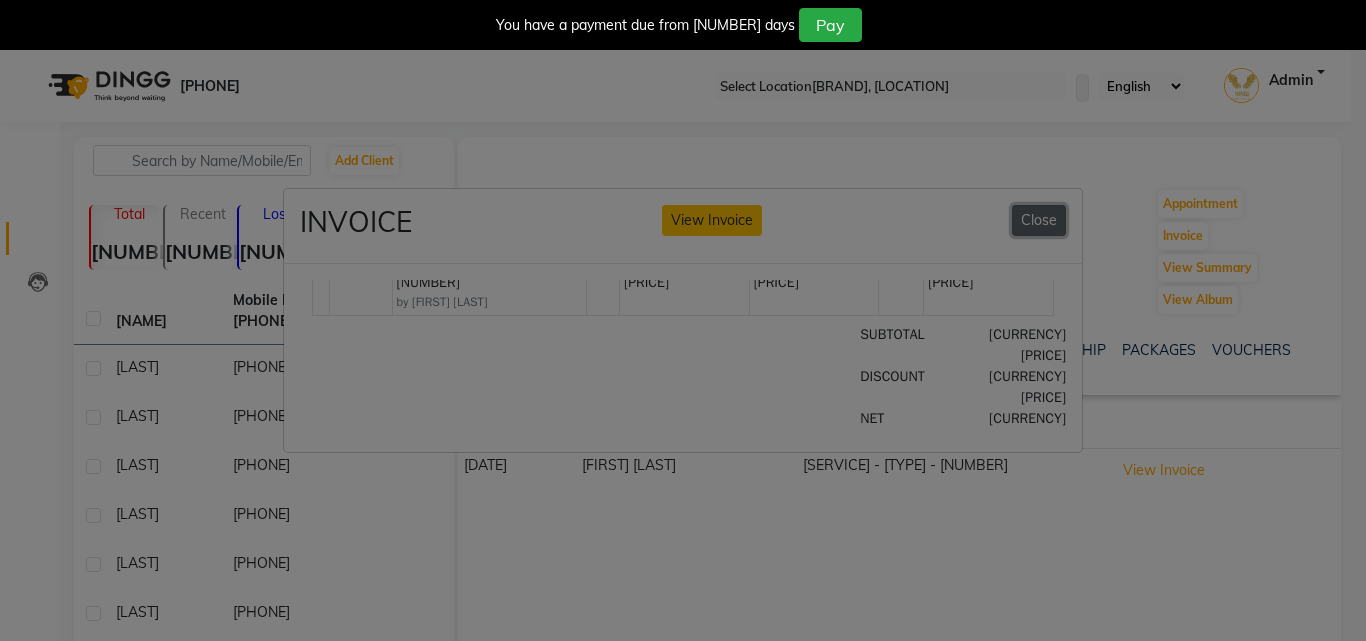 click on "Close" at bounding box center [1039, 220] 